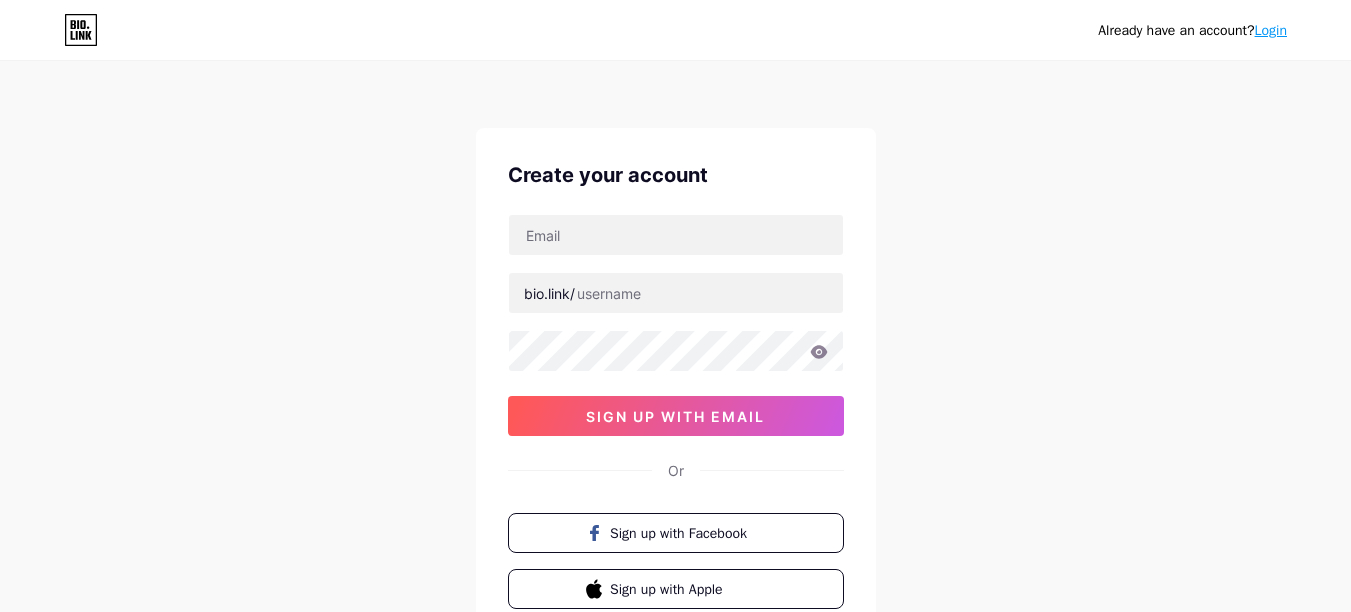 scroll, scrollTop: 0, scrollLeft: 0, axis: both 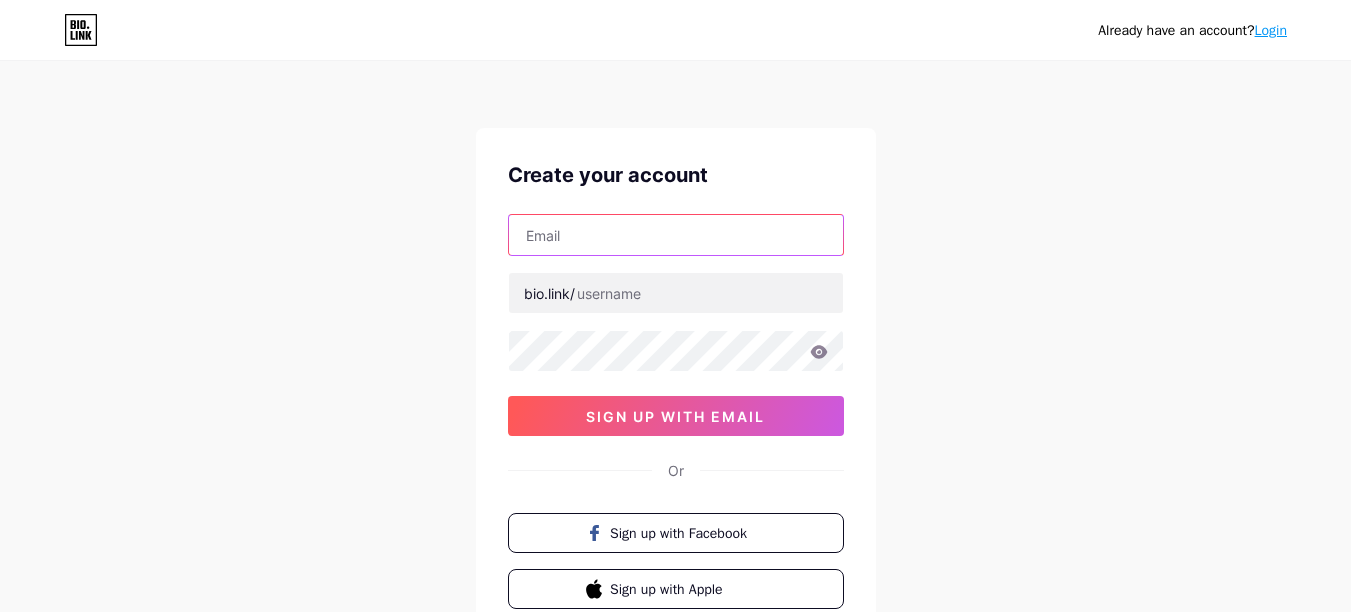 click at bounding box center [676, 235] 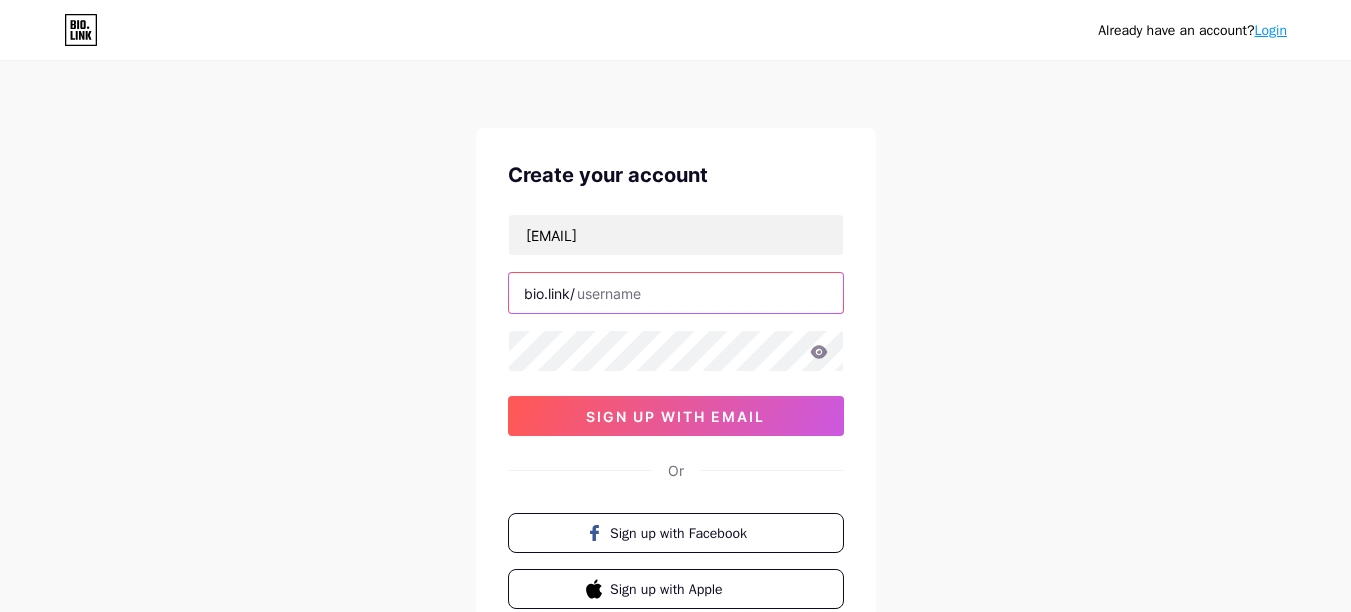 click at bounding box center (676, 293) 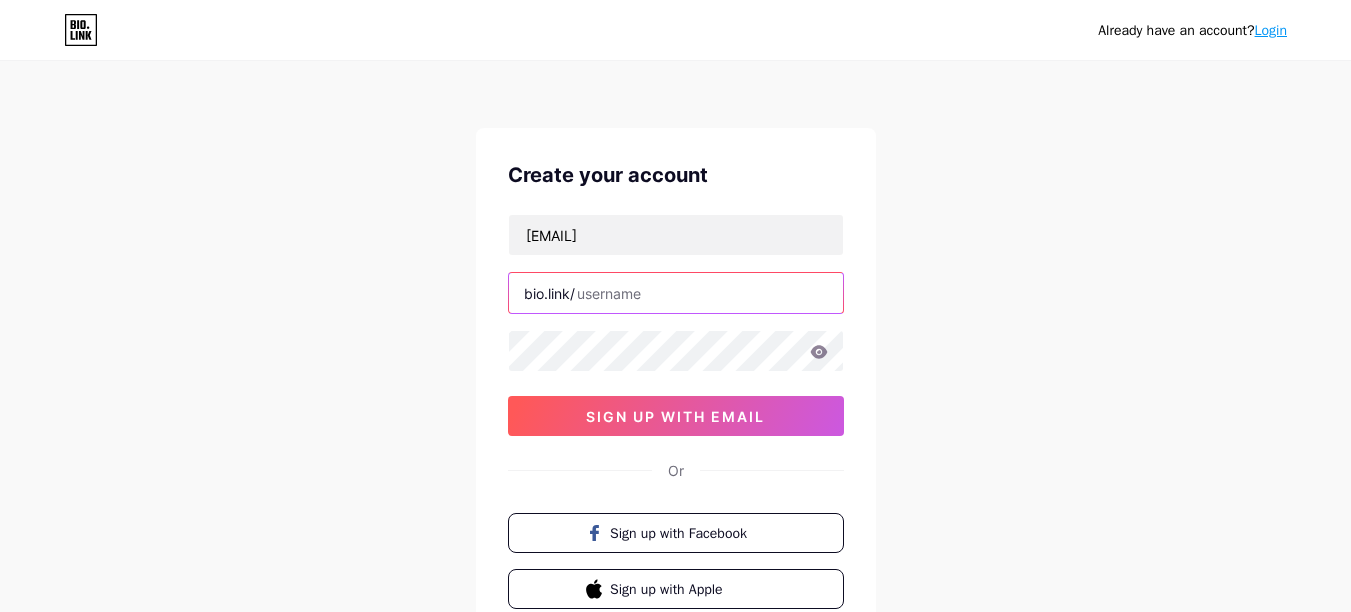 paste on "neuromedclinic4" 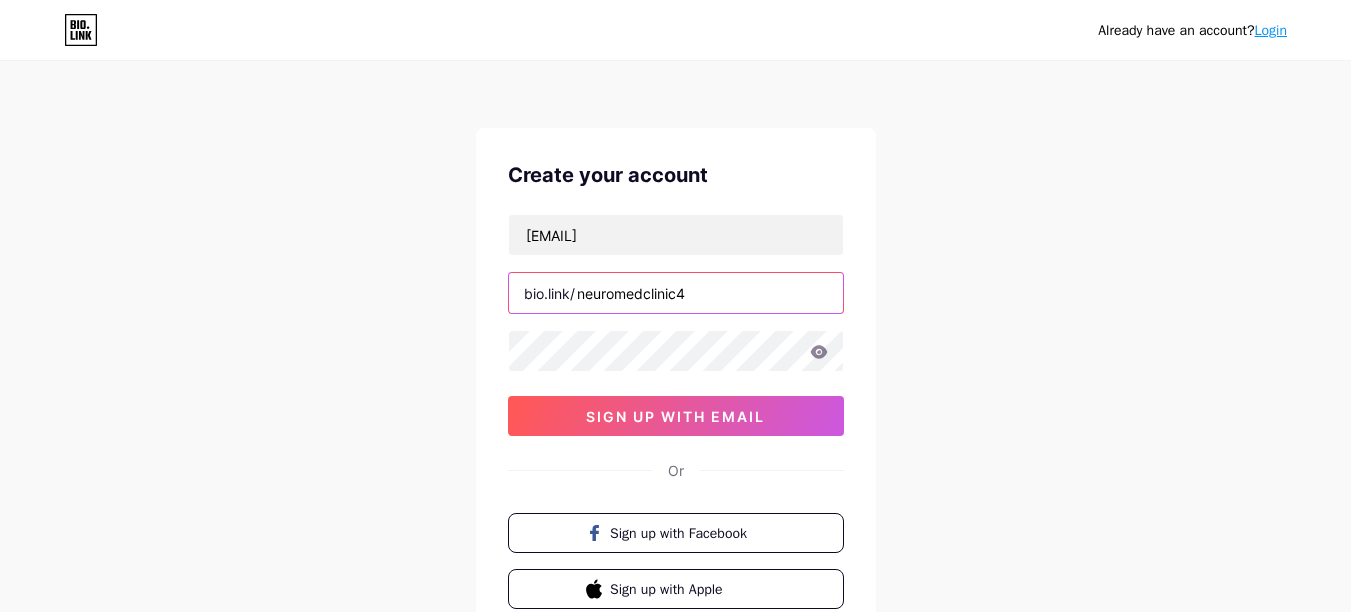 type on "neuromedclinic4" 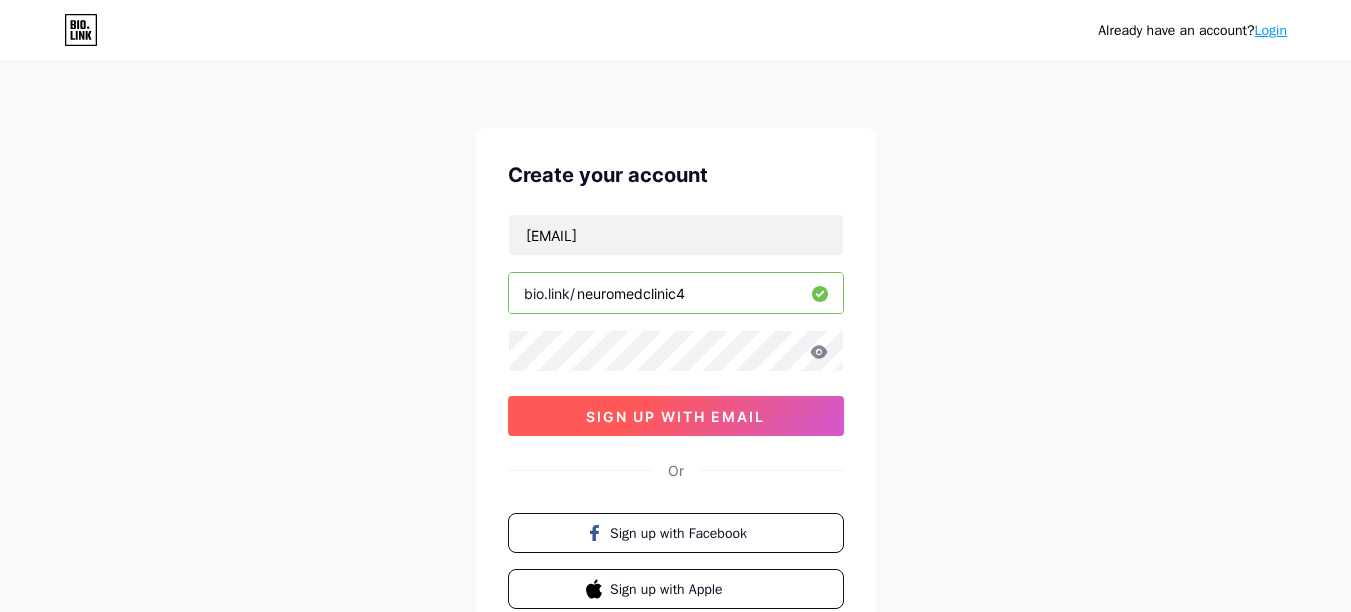 click on "sign up with email" at bounding box center [676, 416] 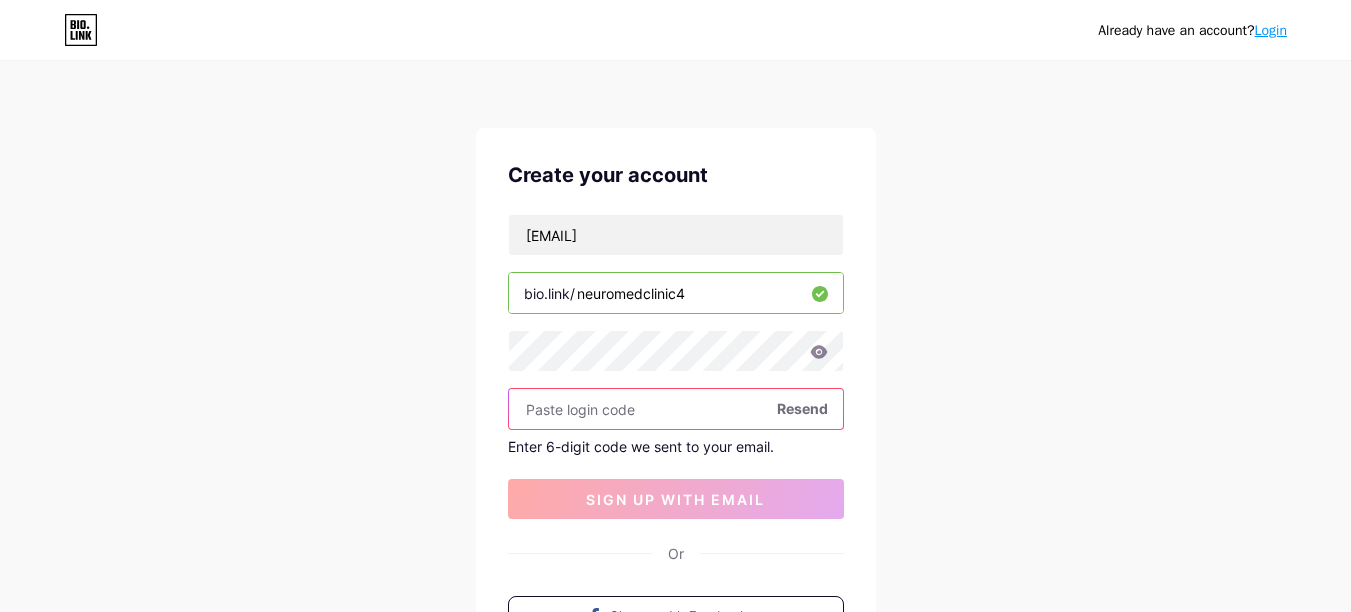 paste on "603972" 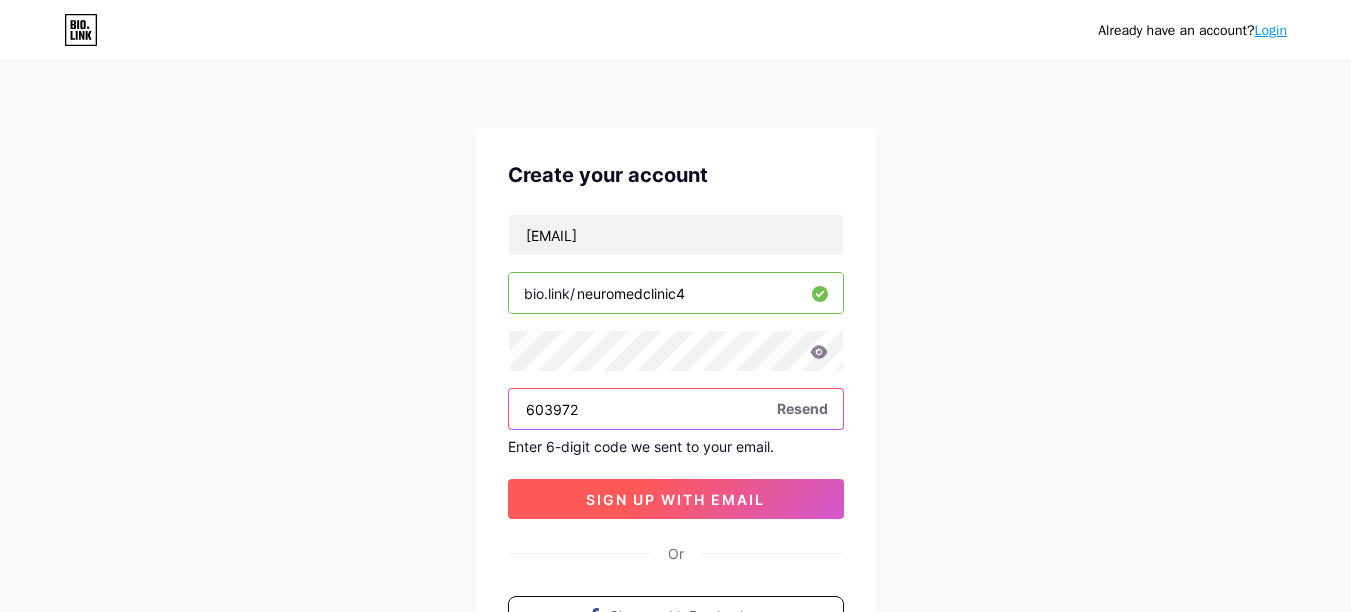 type on "603972" 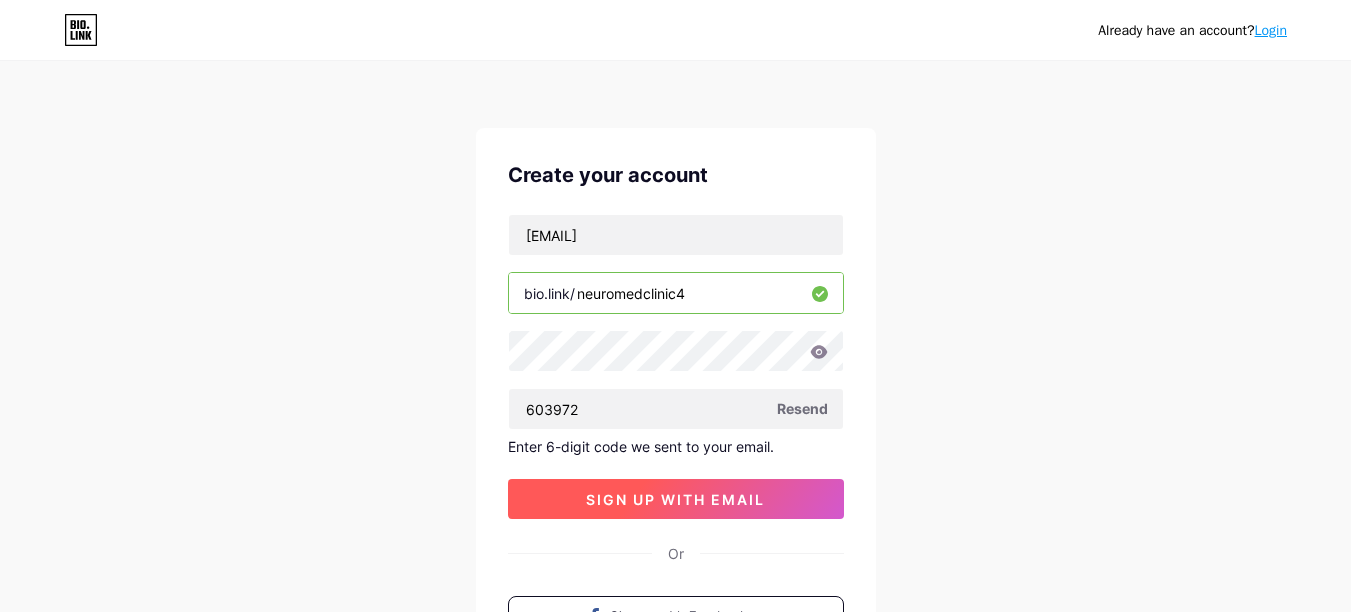 click on "sign up with email" at bounding box center (675, 499) 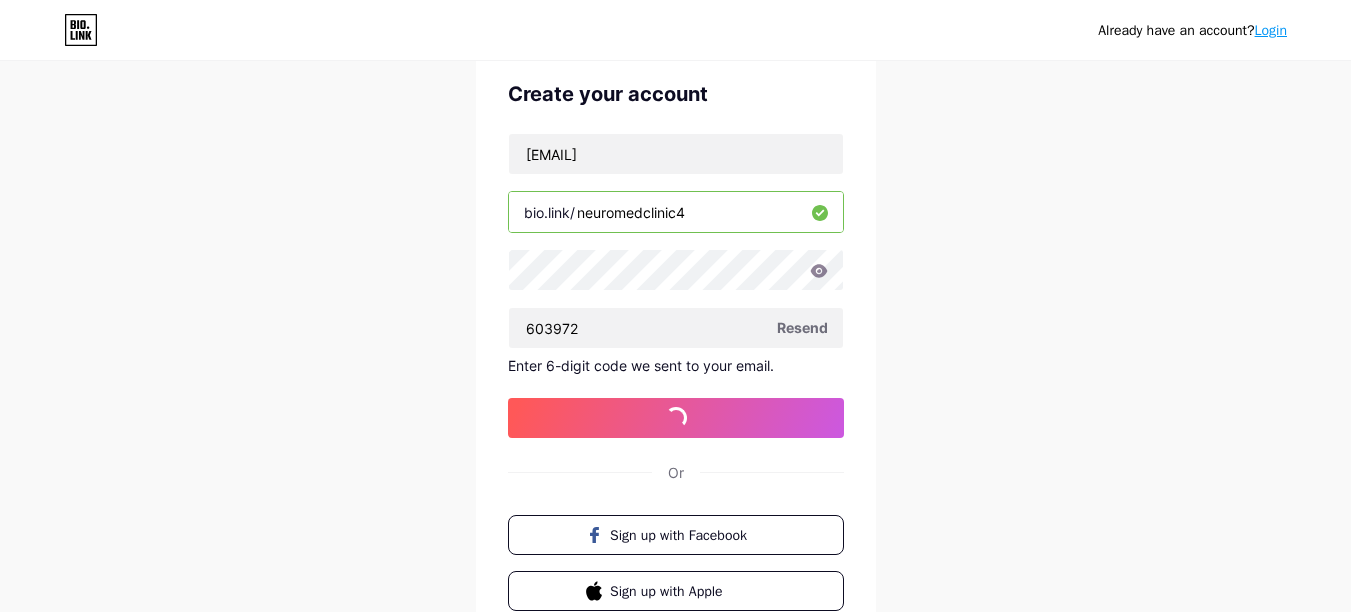 scroll, scrollTop: 120, scrollLeft: 0, axis: vertical 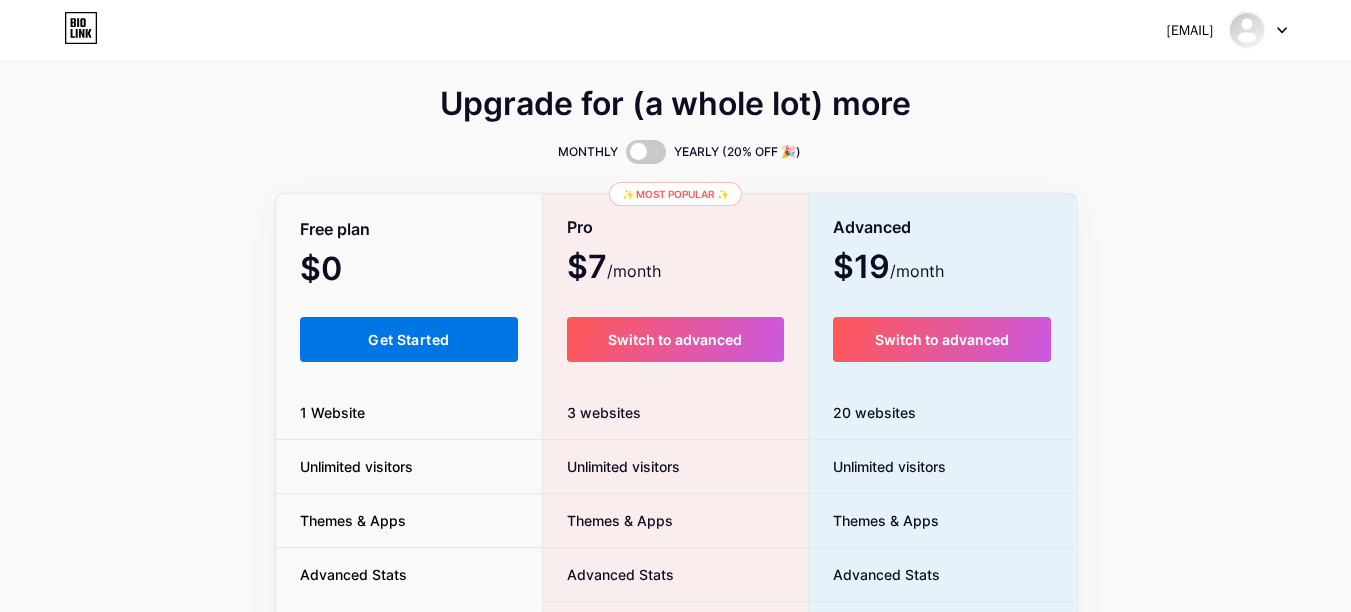 click on "Get Started" at bounding box center [409, 339] 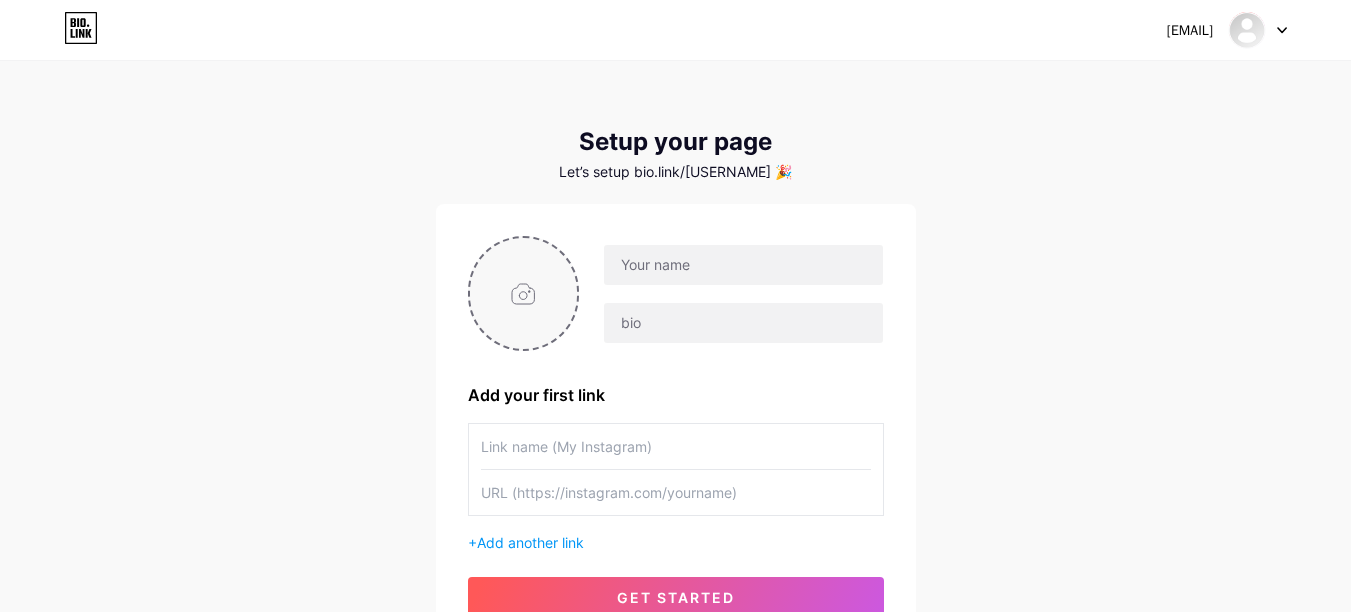 click at bounding box center (524, 293) 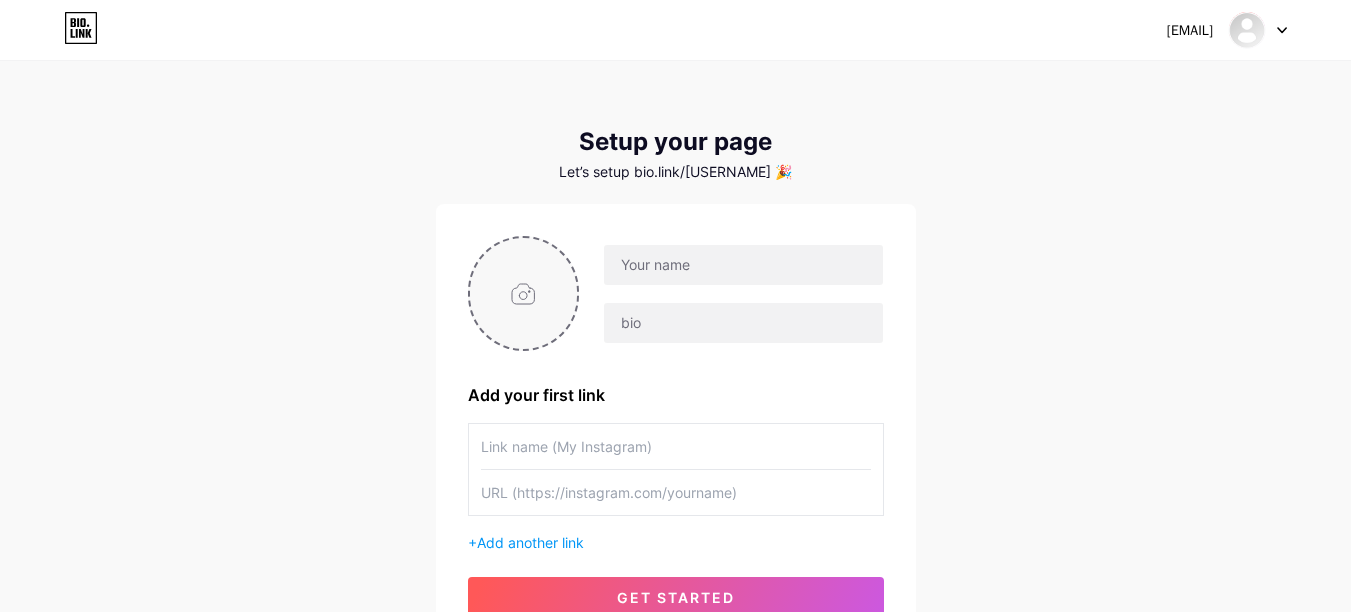 type on "C:\fakepath\[FILENAME].jpg" 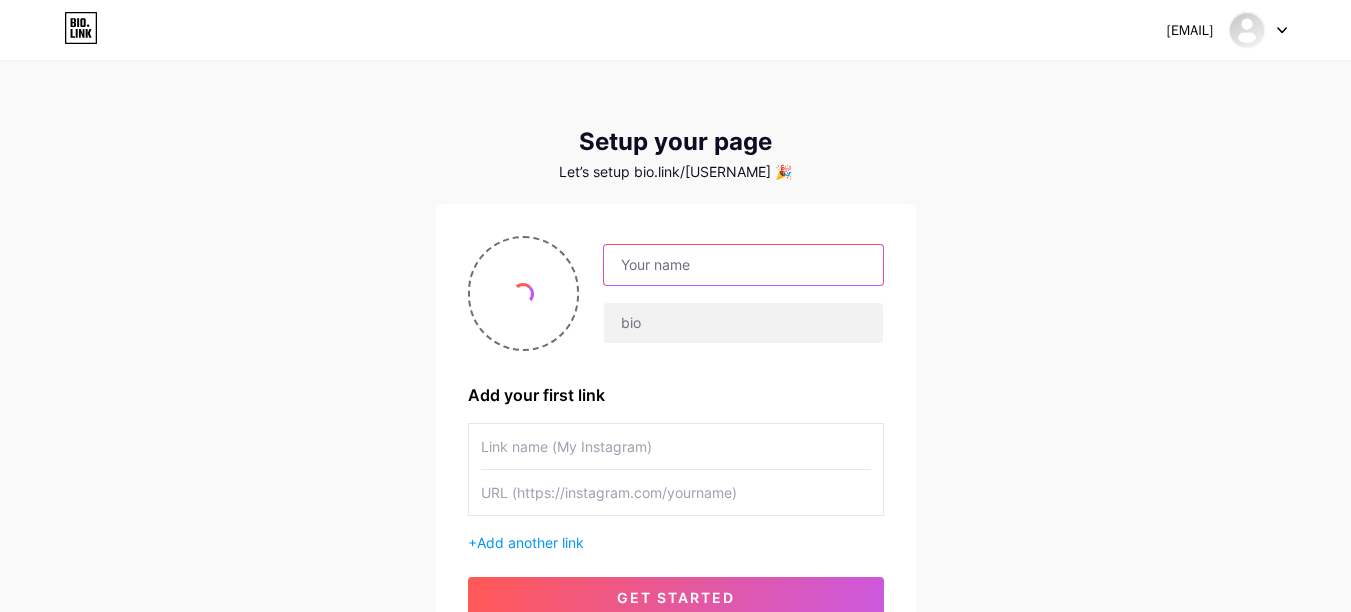 click at bounding box center (743, 265) 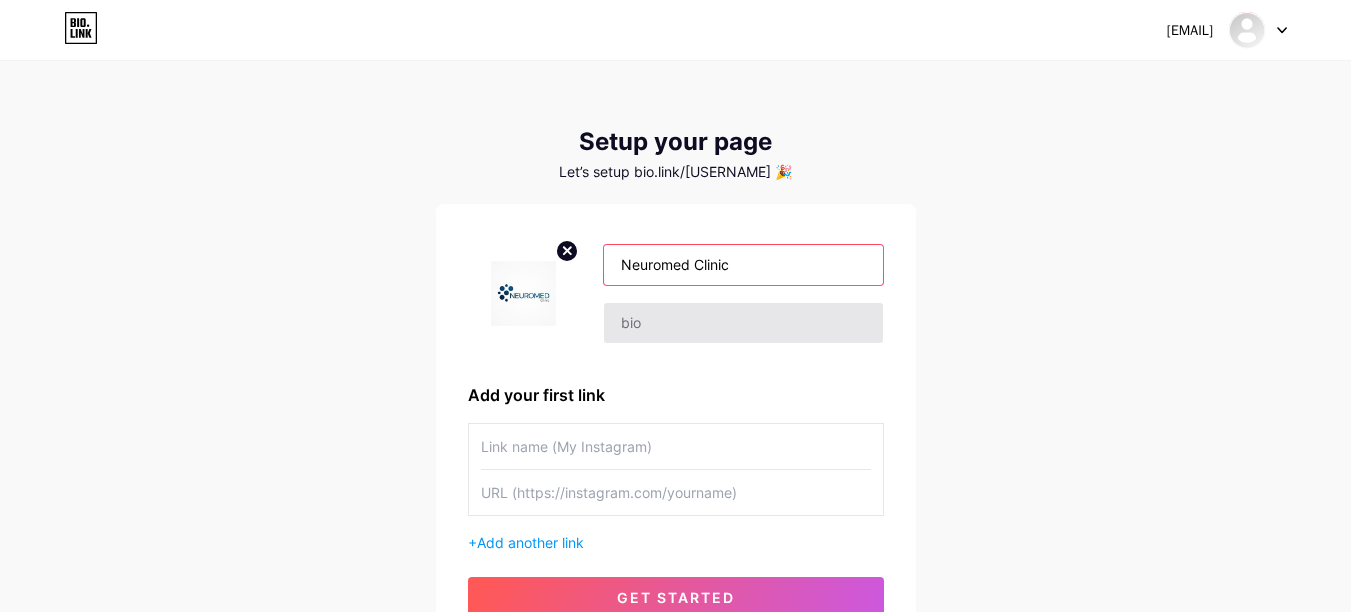 type on "Neuromed Clinic" 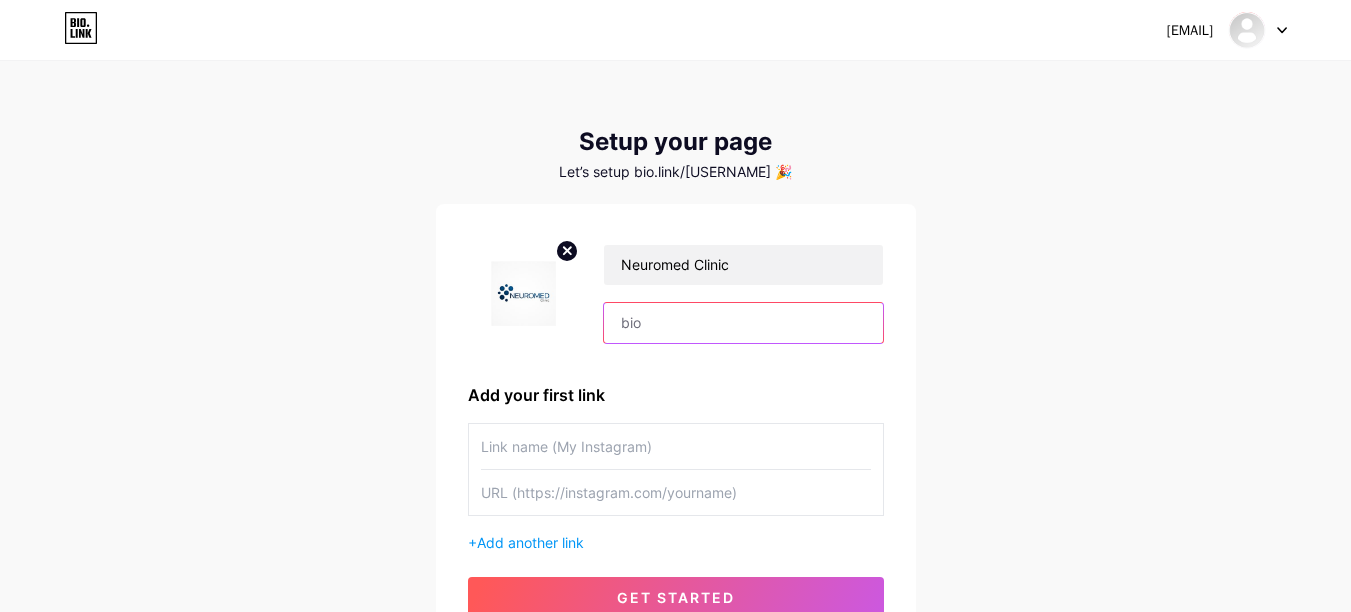 click at bounding box center [743, 323] 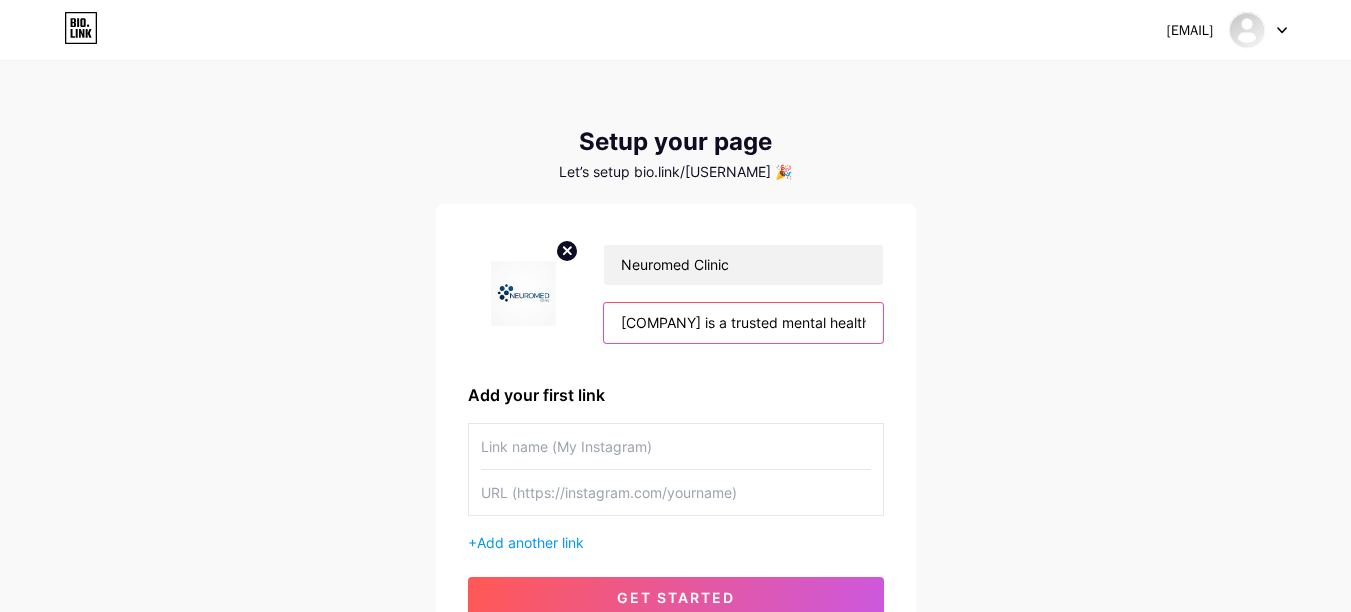 scroll, scrollTop: 0, scrollLeft: 1867, axis: horizontal 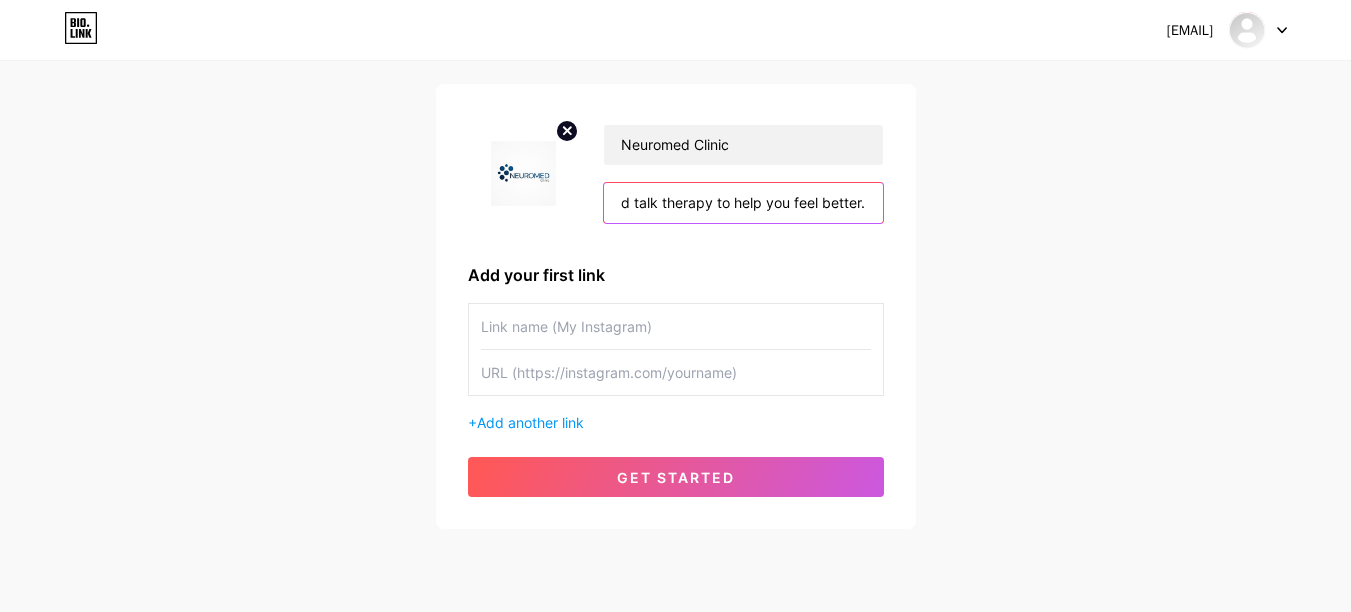 type on "[COMPANY] is a trusted mental health clinic in [CITY] offering personalized care for individuals of all ages. It does not matter if you are struggling with anxiety, depression, ADHD, or autism; our dedicated team uses advanced therapies like MeRT, medication management, and talk therapy to help you feel better." 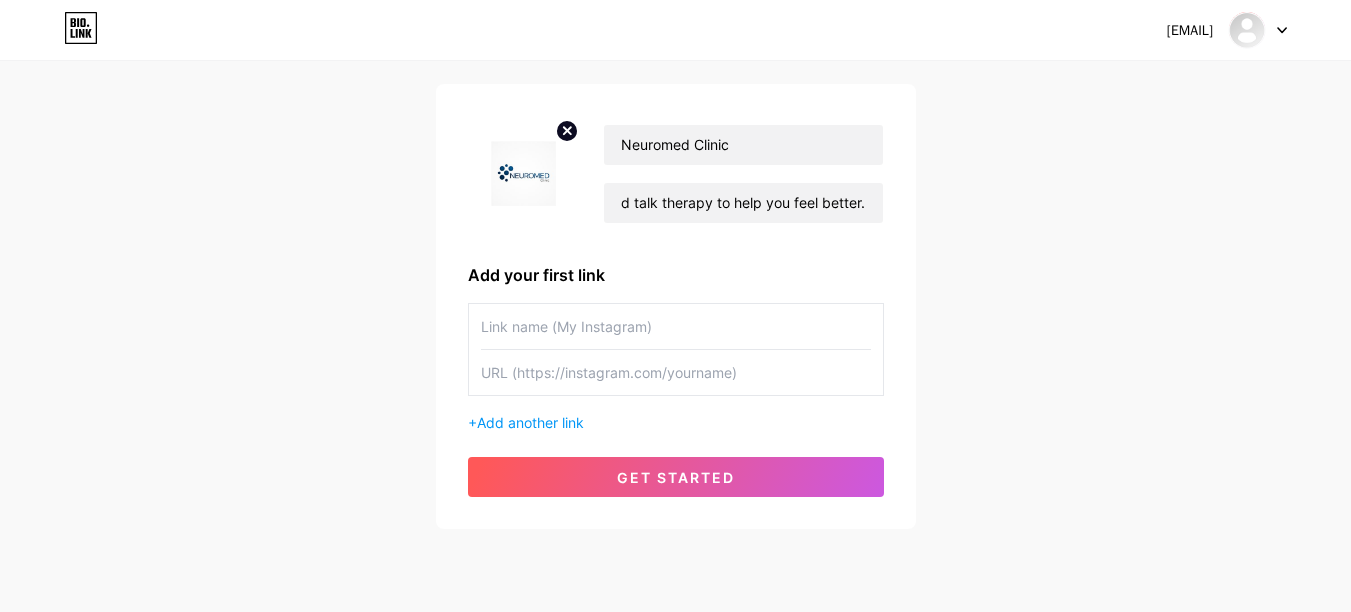 scroll, scrollTop: 0, scrollLeft: 0, axis: both 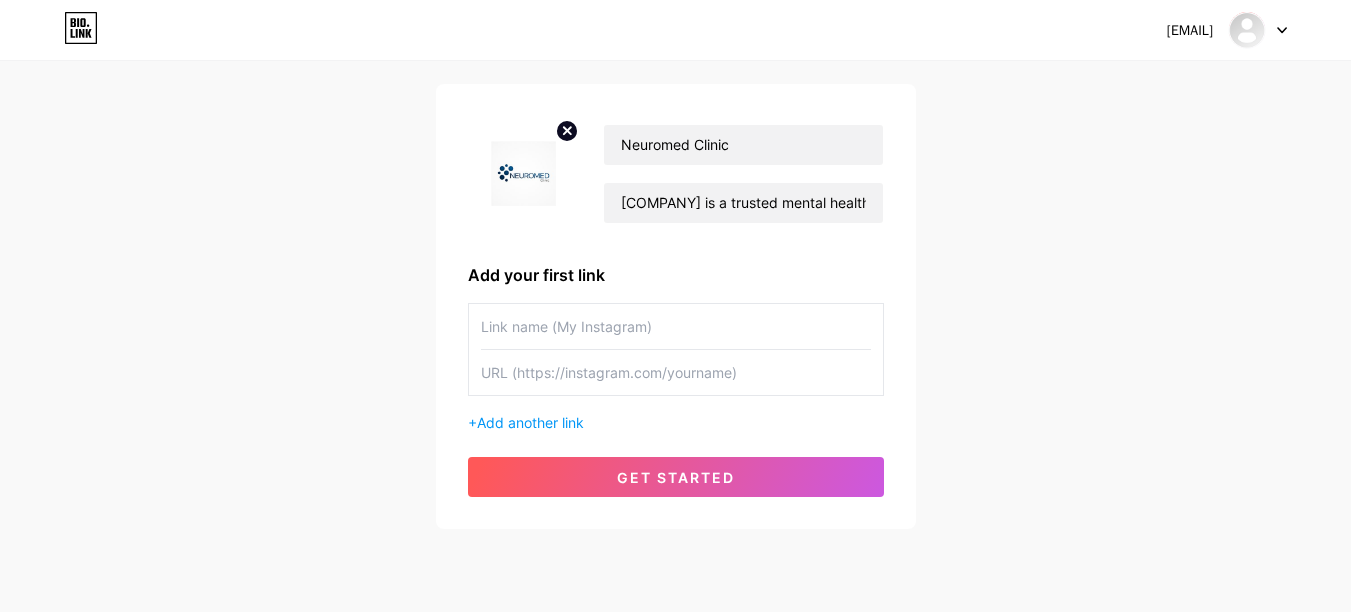 click at bounding box center [676, 326] 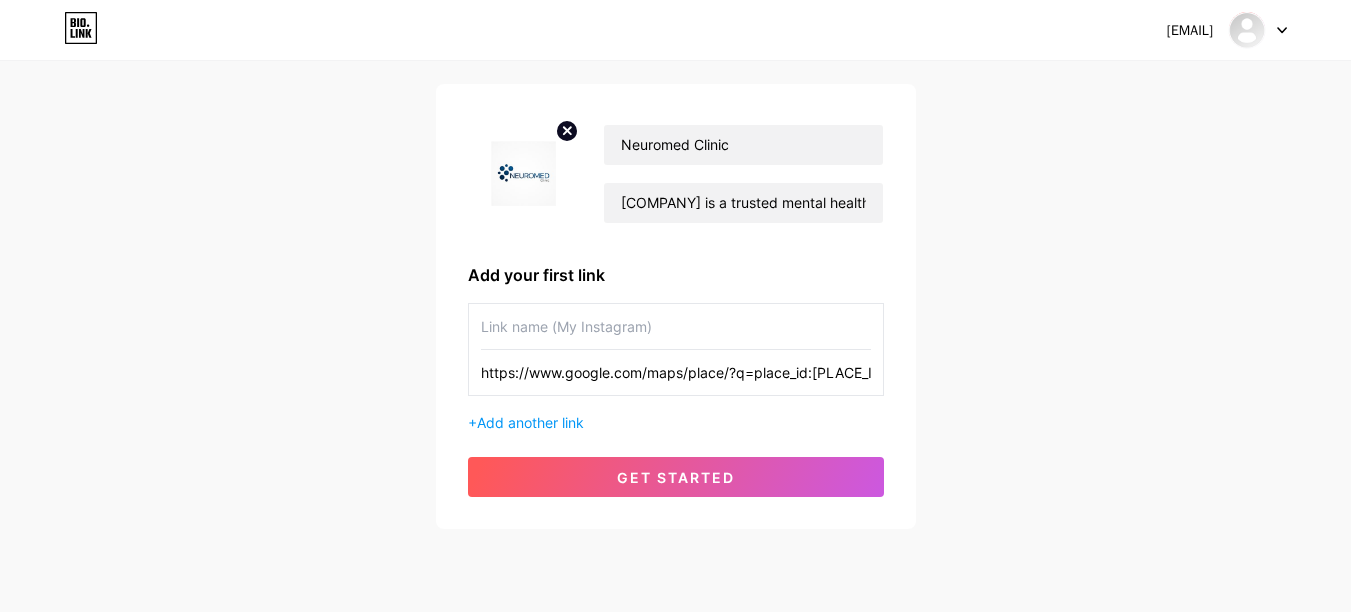 scroll, scrollTop: 0, scrollLeft: 164, axis: horizontal 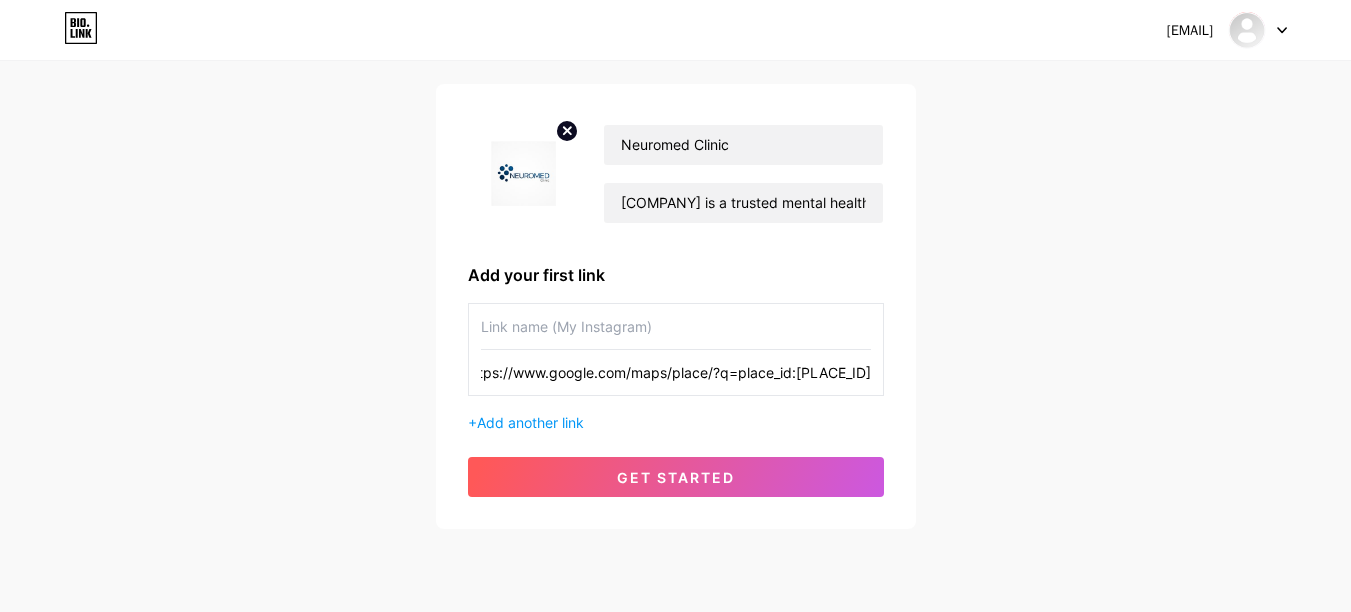 type on "https://www.google.com/maps/place/?q=place_id:[PLACE_ID]" 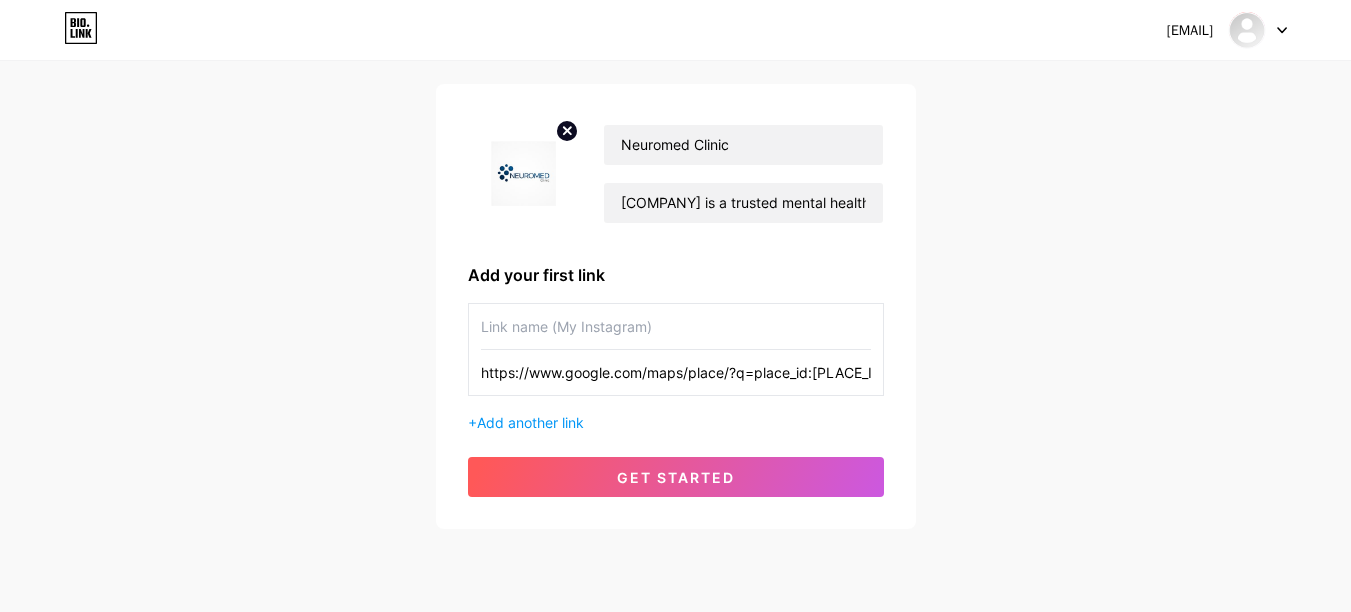 click at bounding box center (676, 326) 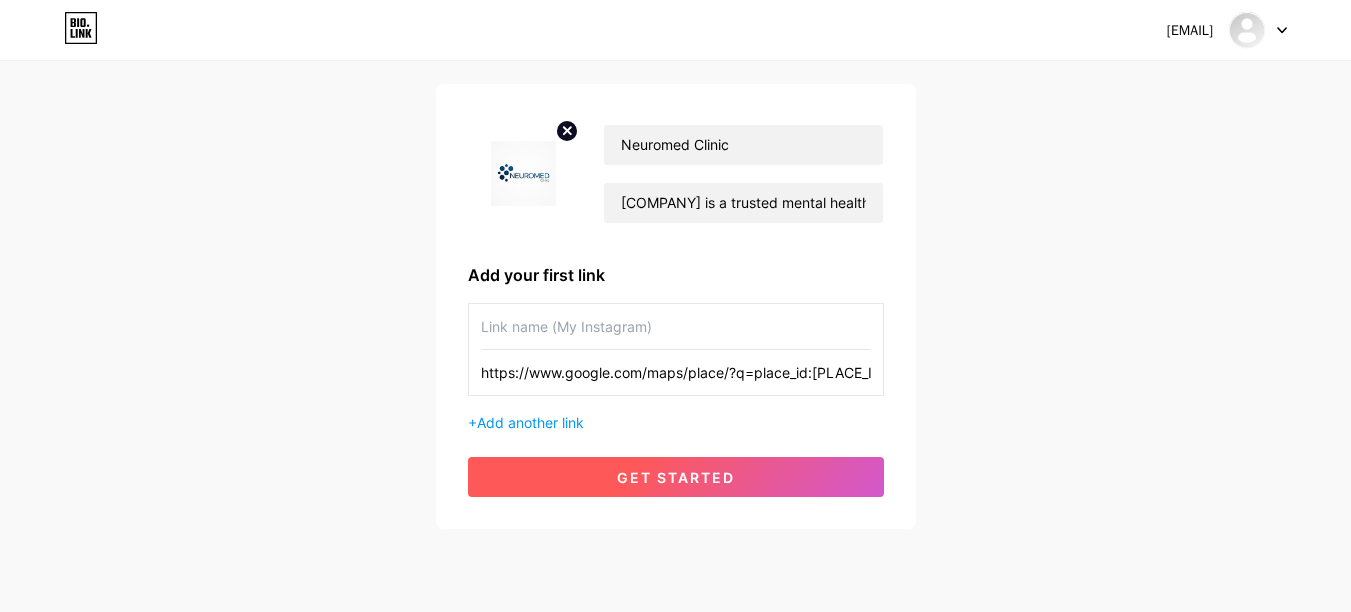 paste on "https://www.instagram.com/[USERNAME]/" 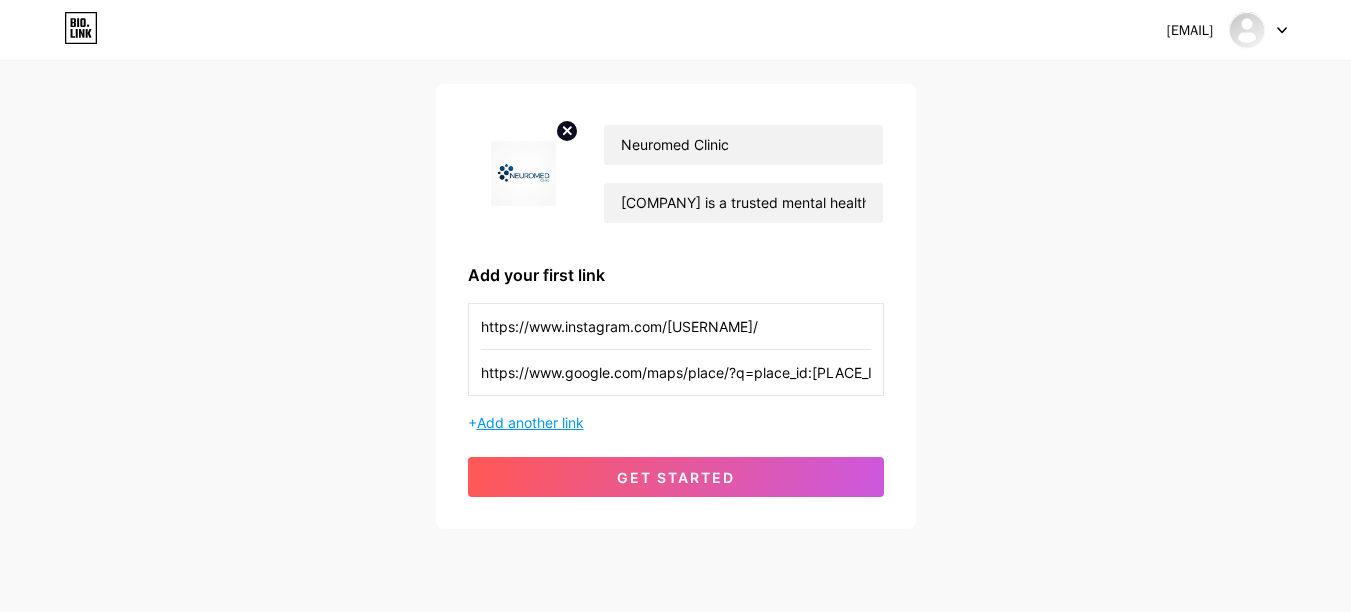 type on "https://www.instagram.com/[USERNAME]/" 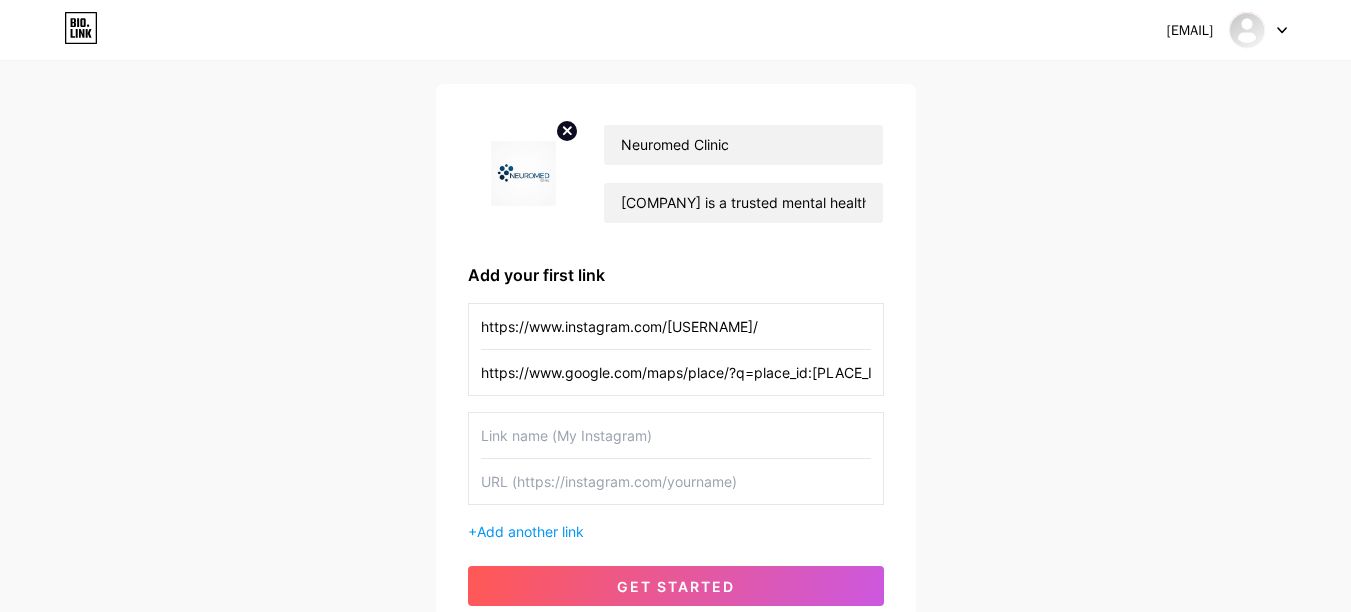 click on "https://www.instagram.com/[USERNAME]/" at bounding box center [676, 326] 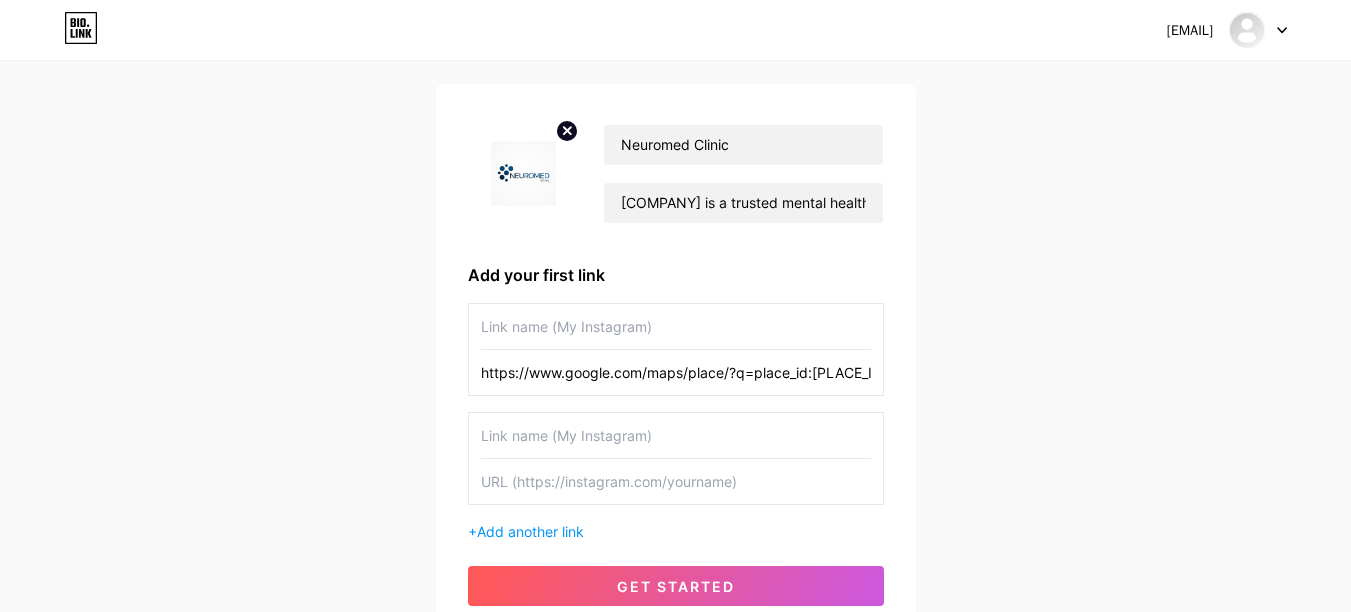 type 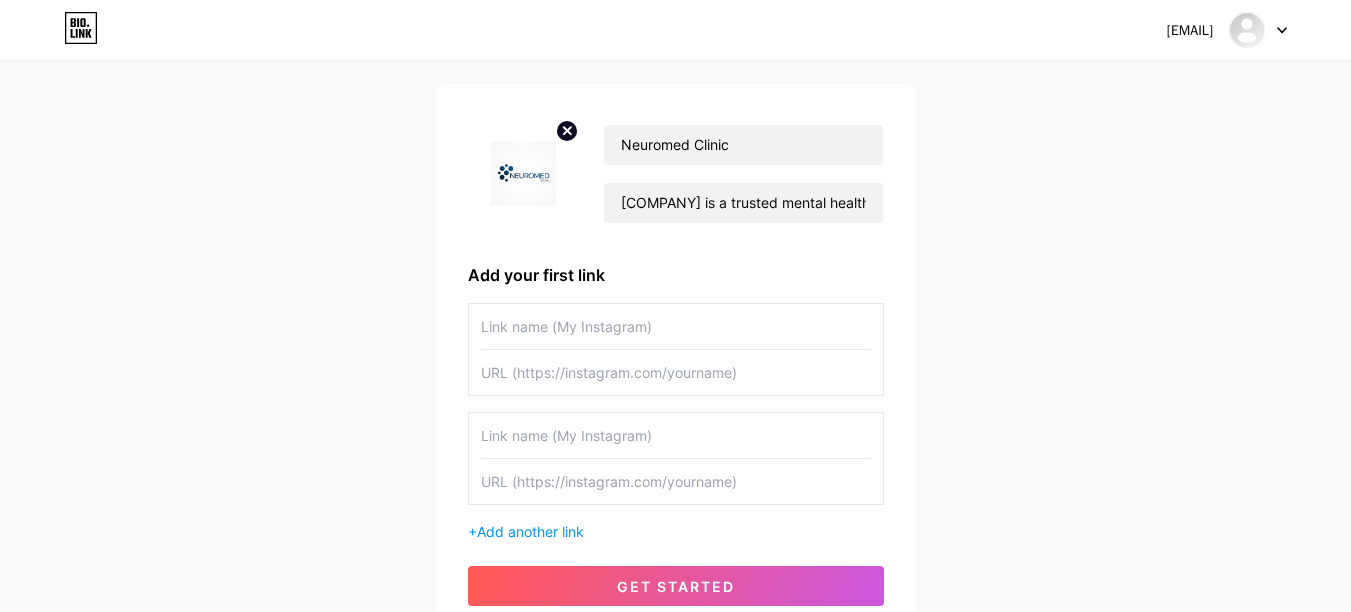 type 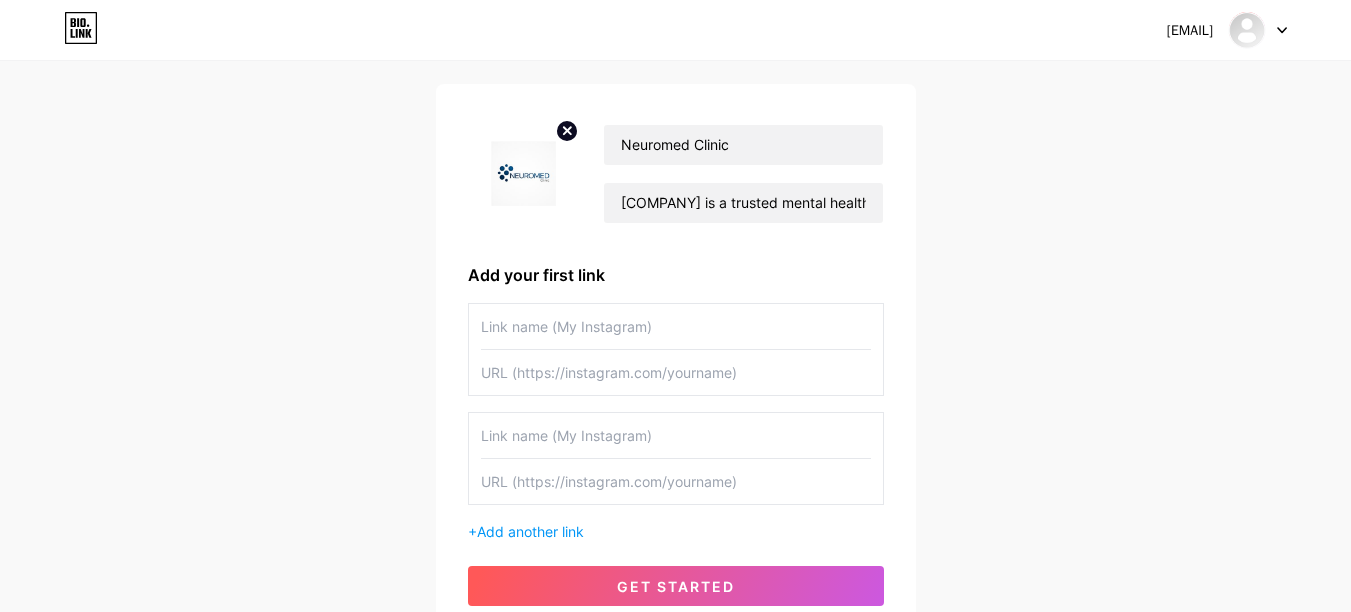 click at bounding box center [676, 326] 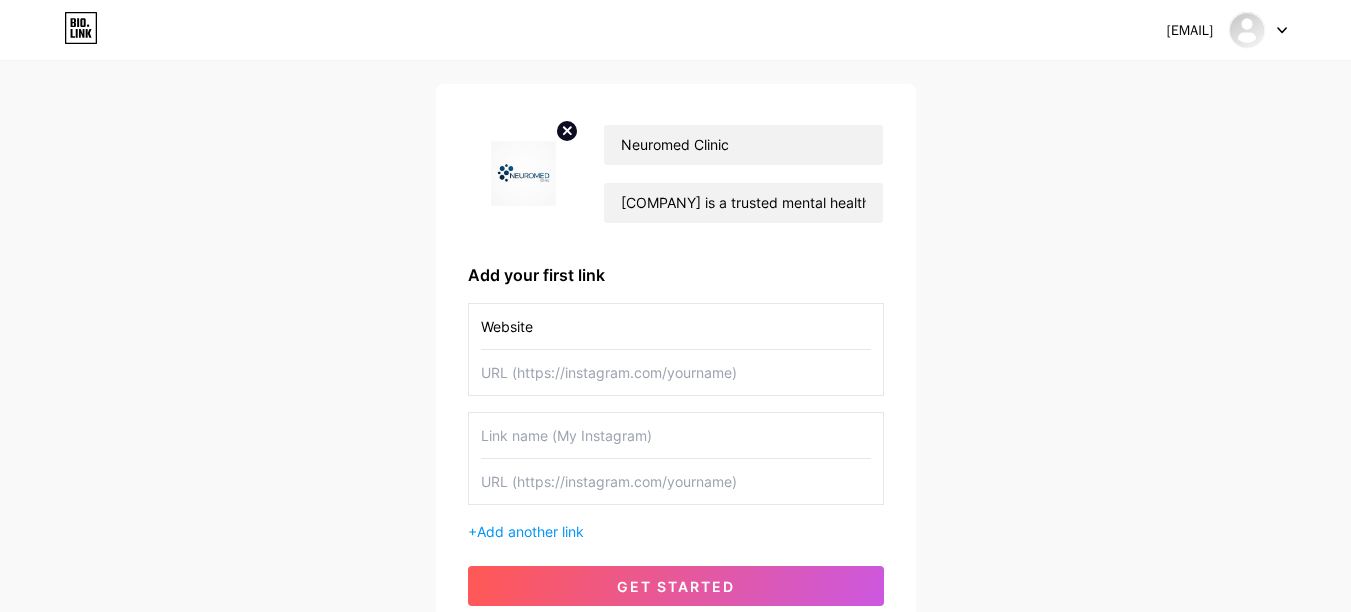 type on "Website" 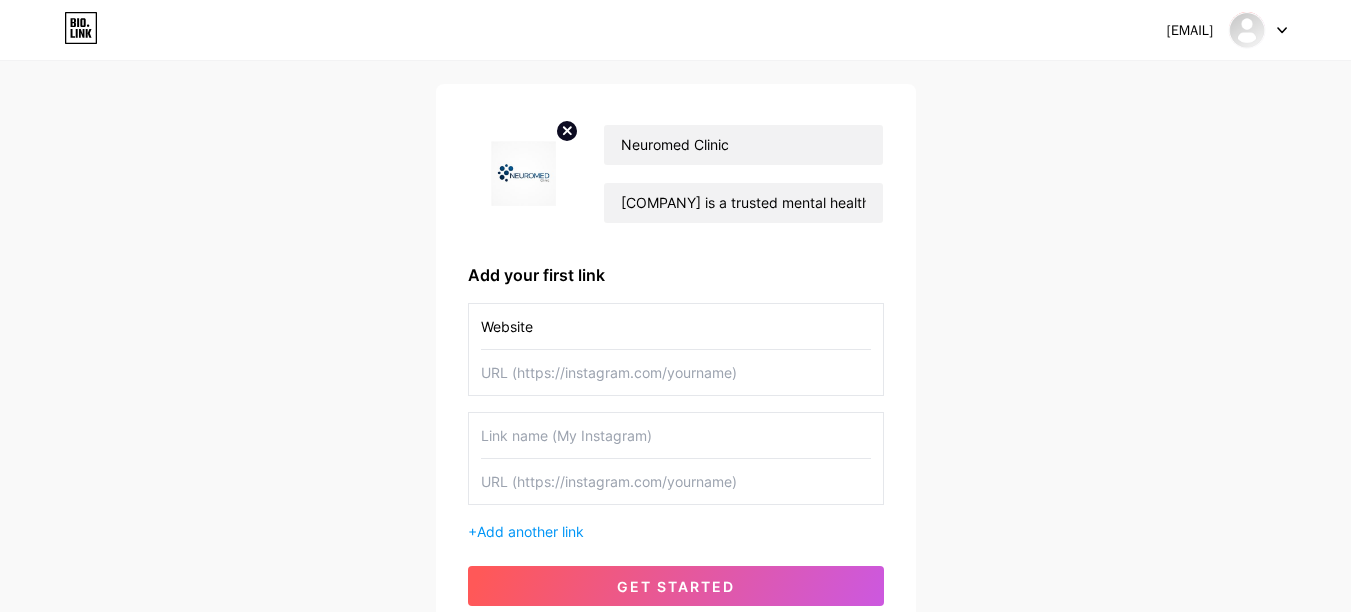click at bounding box center [676, 372] 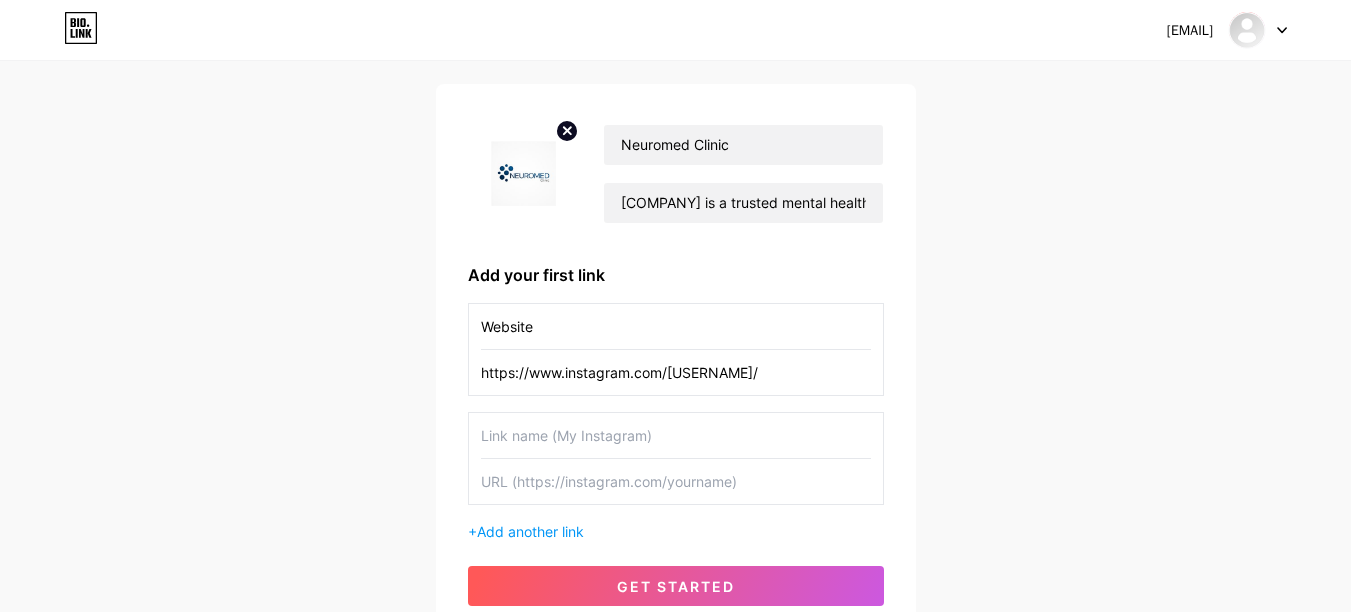 click on "https://www.instagram.com/[USERNAME]/" at bounding box center (676, 372) 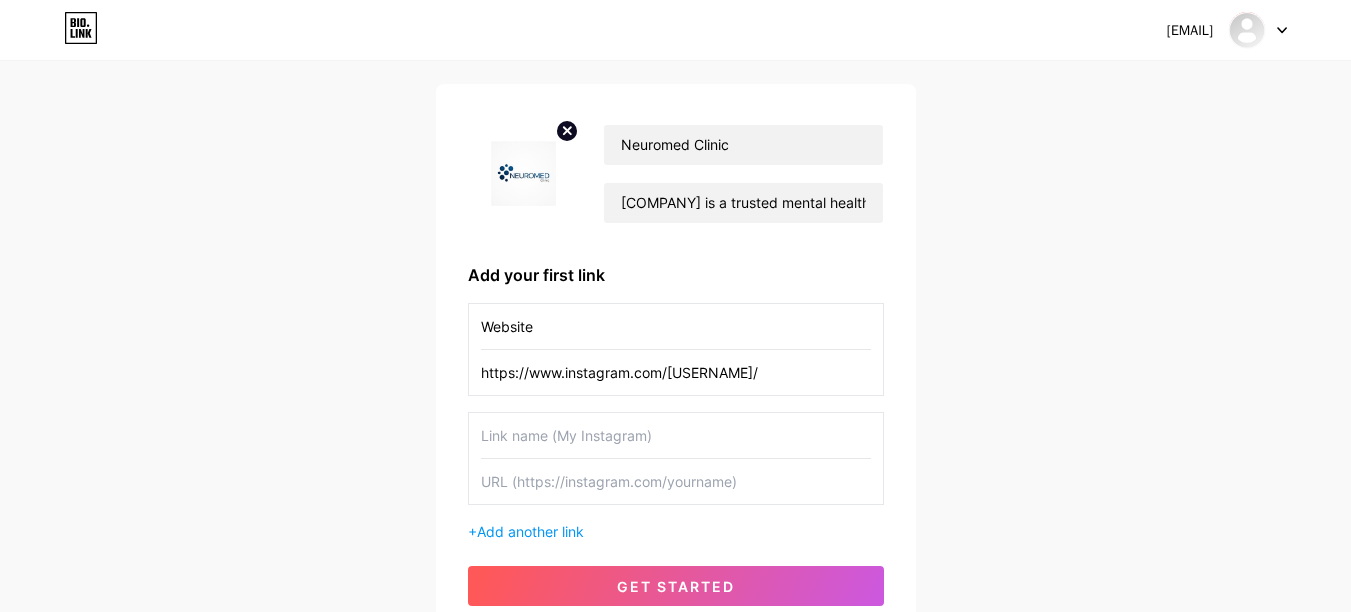 click on "https://www.instagram.com/[USERNAME]/" at bounding box center [676, 372] 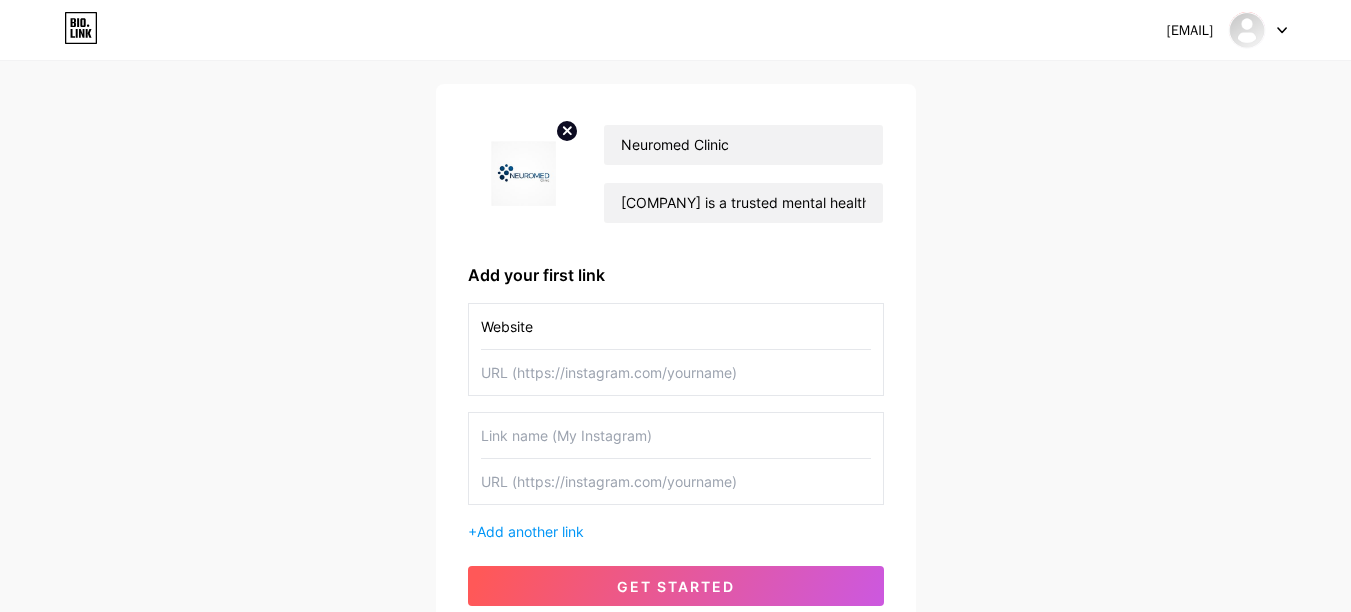 click at bounding box center [676, 372] 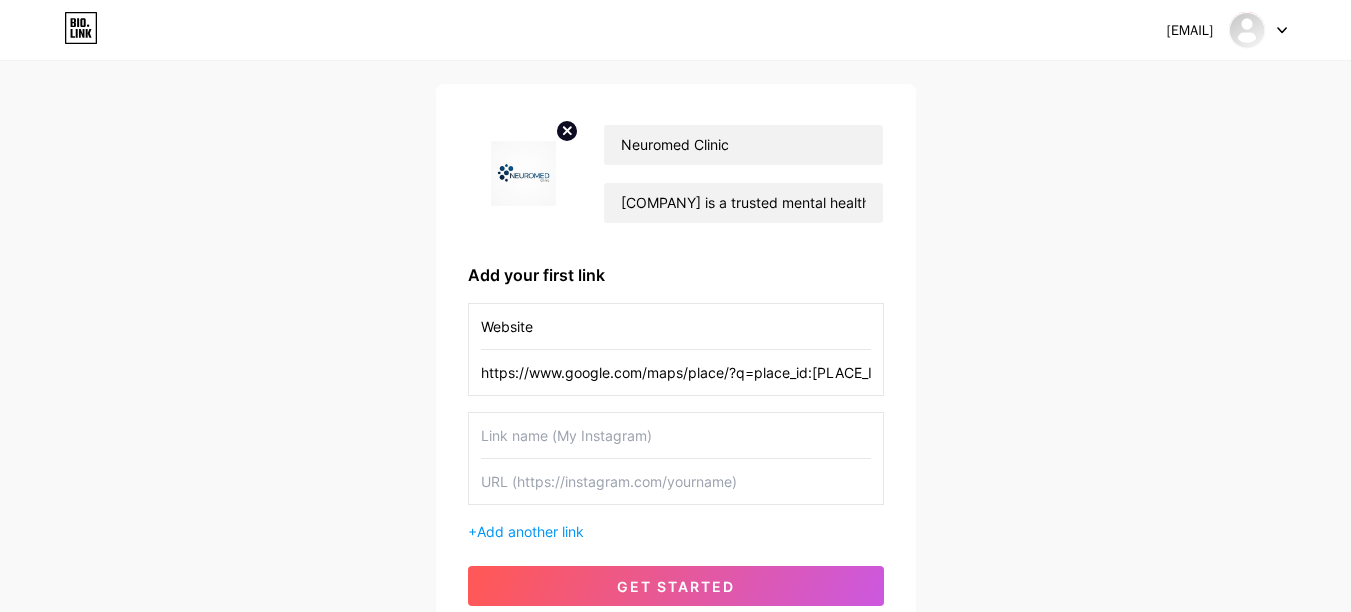 scroll, scrollTop: 0, scrollLeft: 164, axis: horizontal 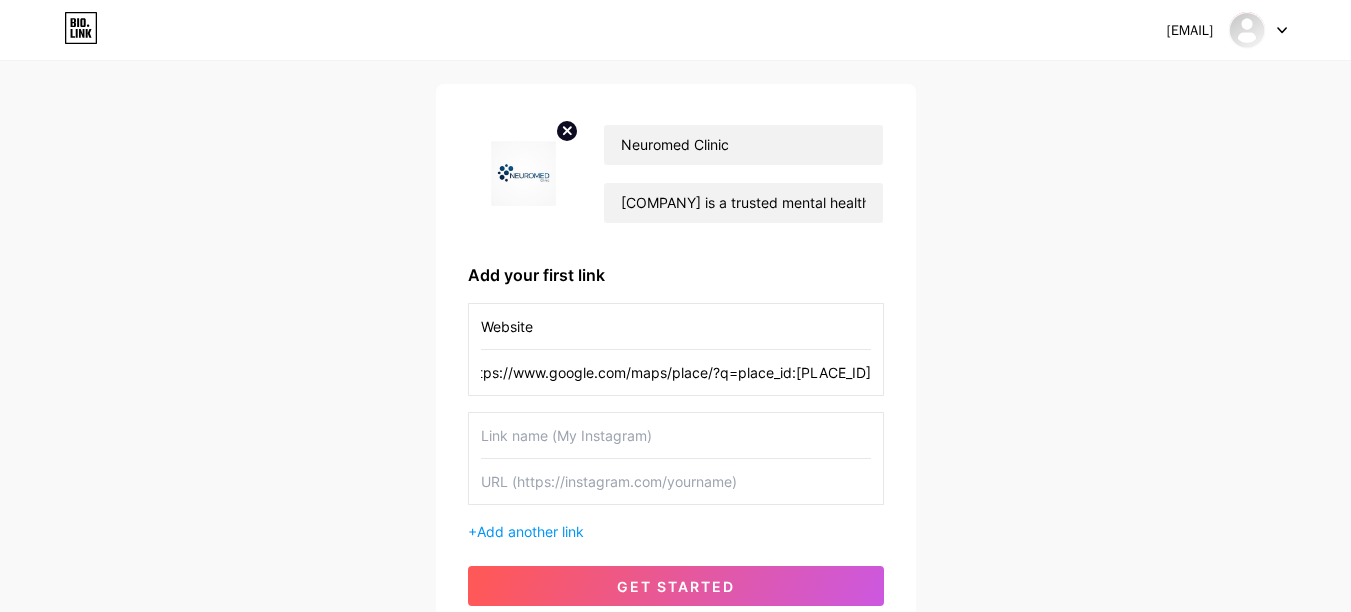 type on "https://www.google.com/maps/place/?q=place_id:[PLACE_ID]" 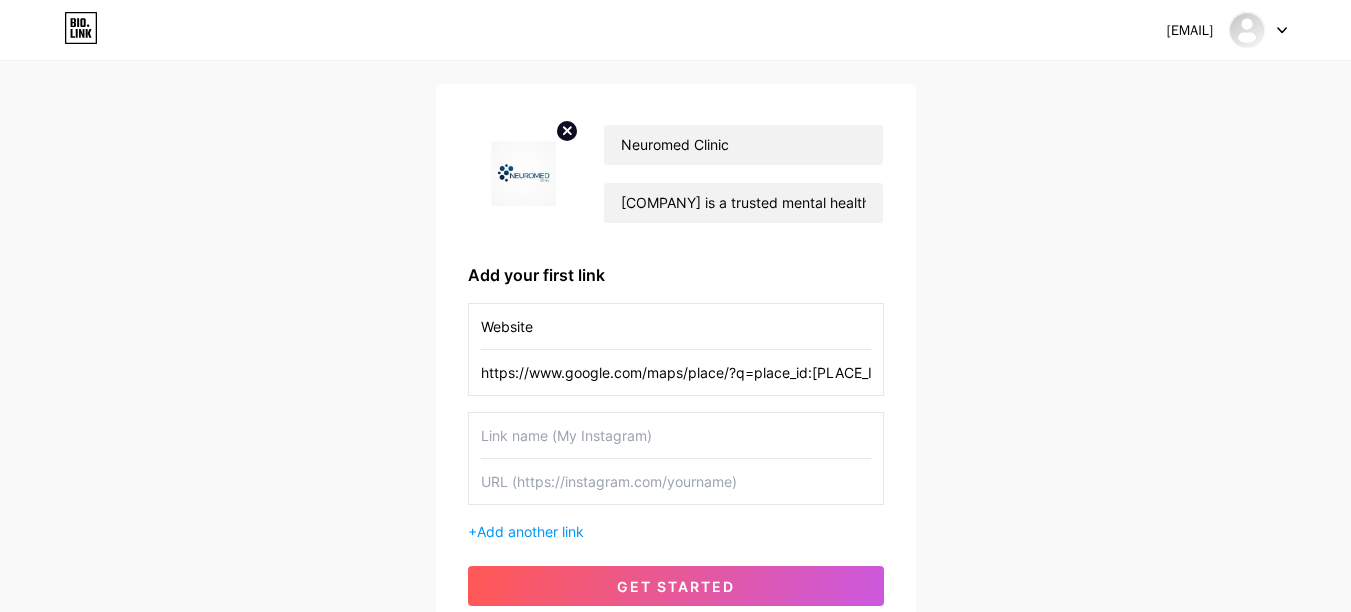 click at bounding box center (676, 435) 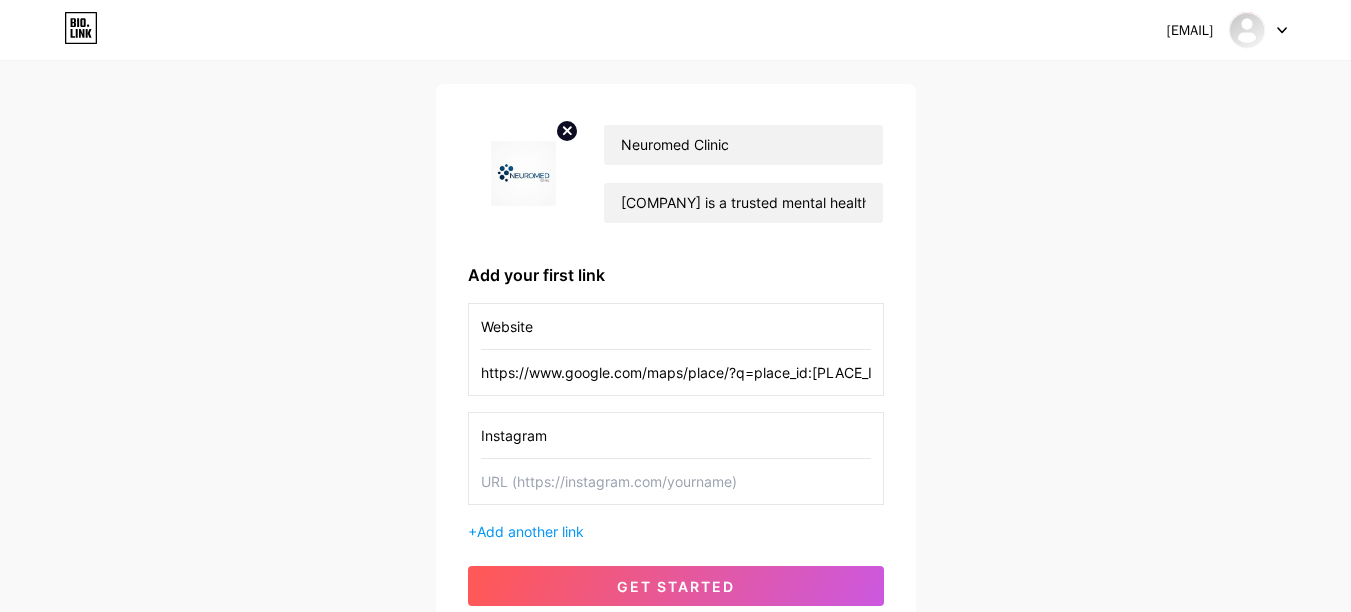 type on "Instagram" 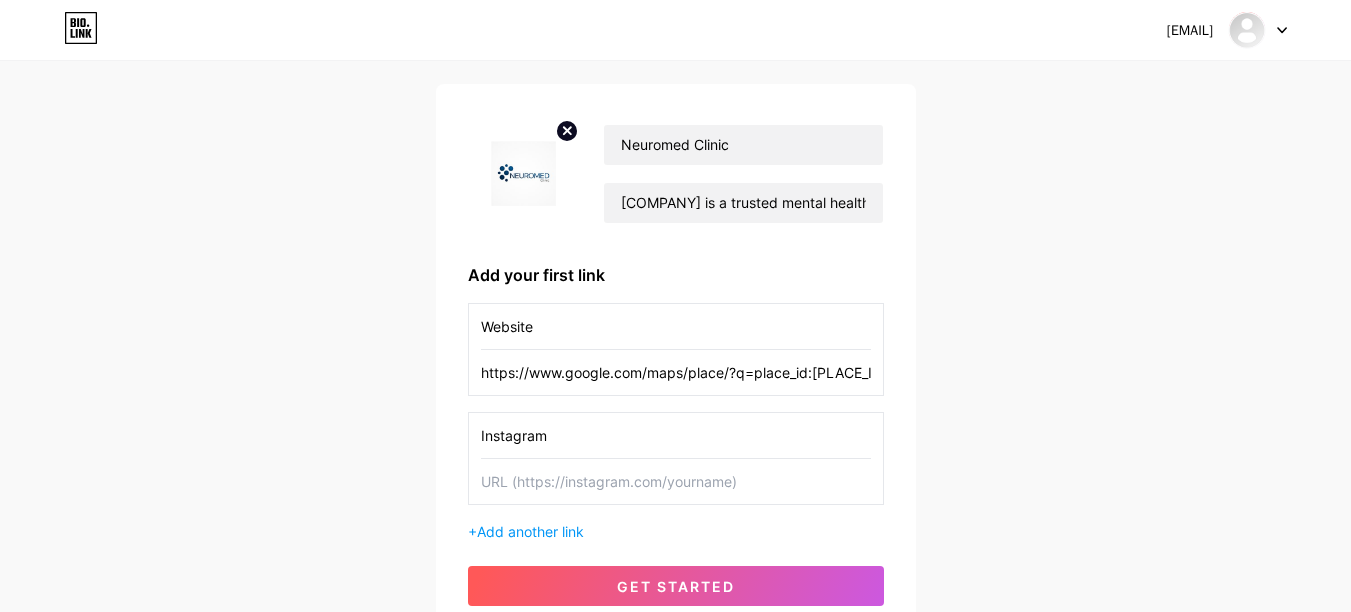 click at bounding box center [676, 481] 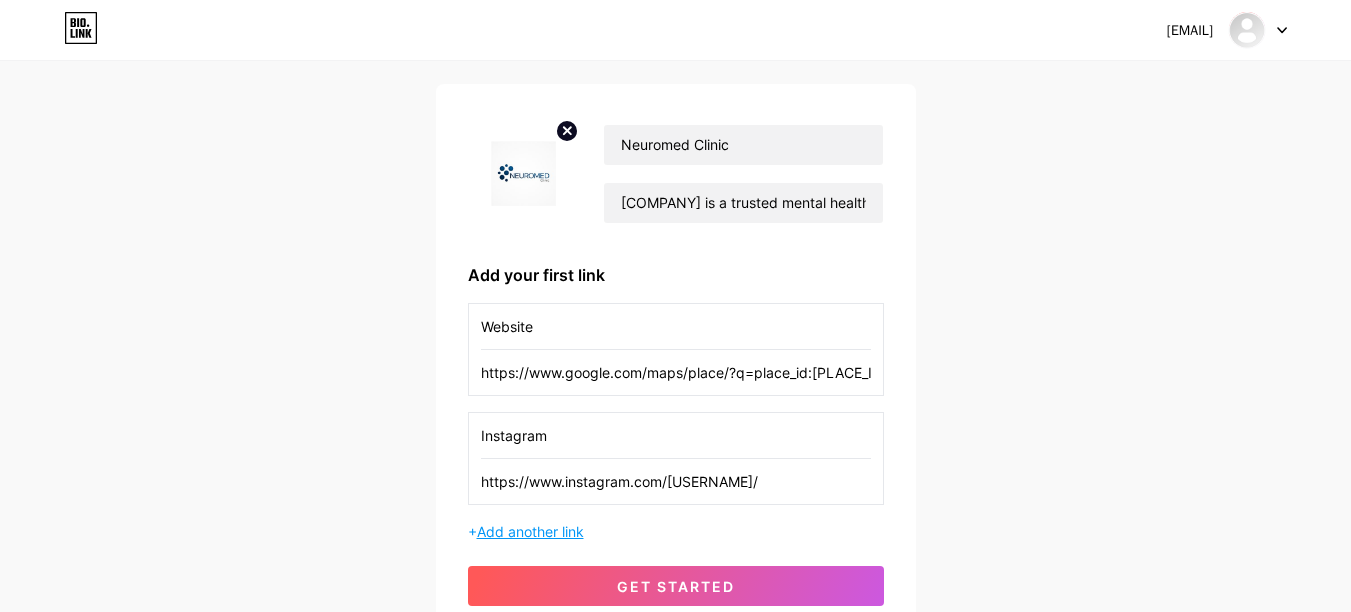 type on "https://www.instagram.com/[USERNAME]/" 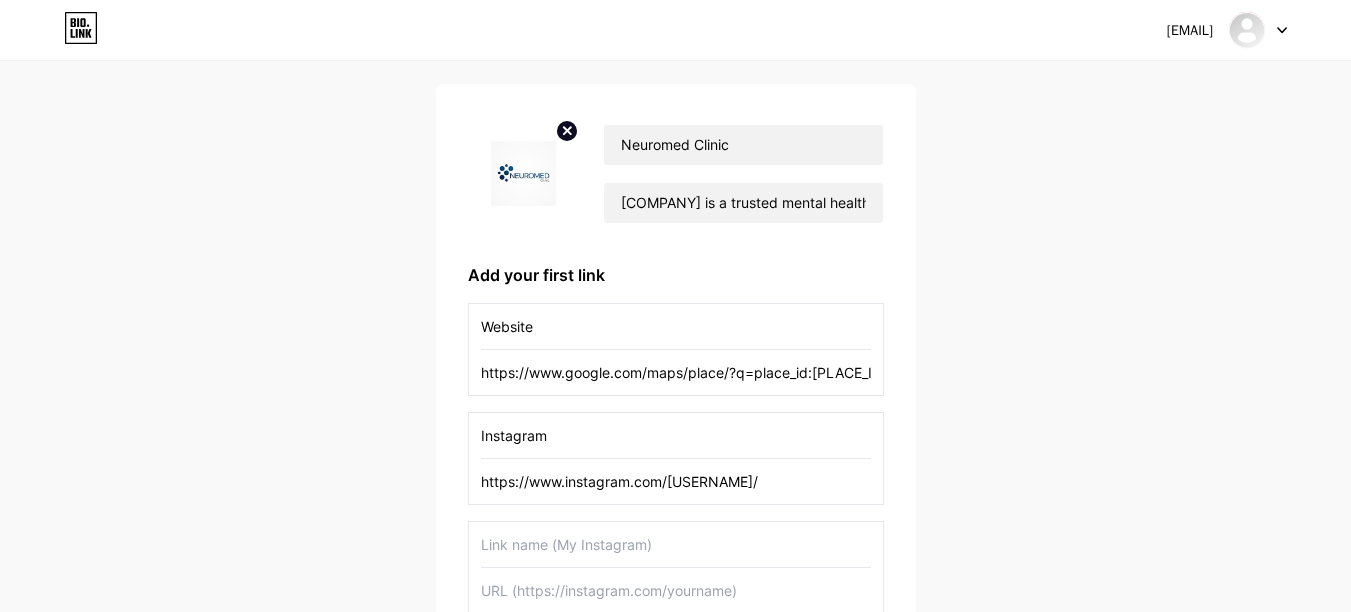 click at bounding box center (676, 544) 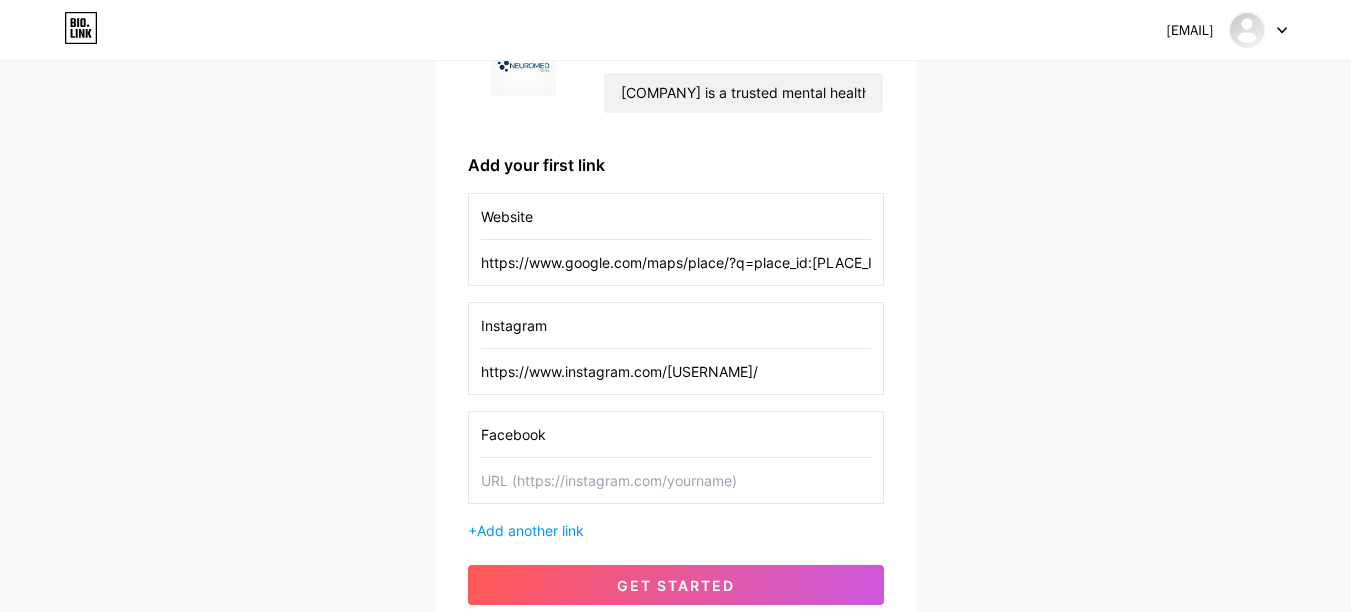 scroll, scrollTop: 360, scrollLeft: 0, axis: vertical 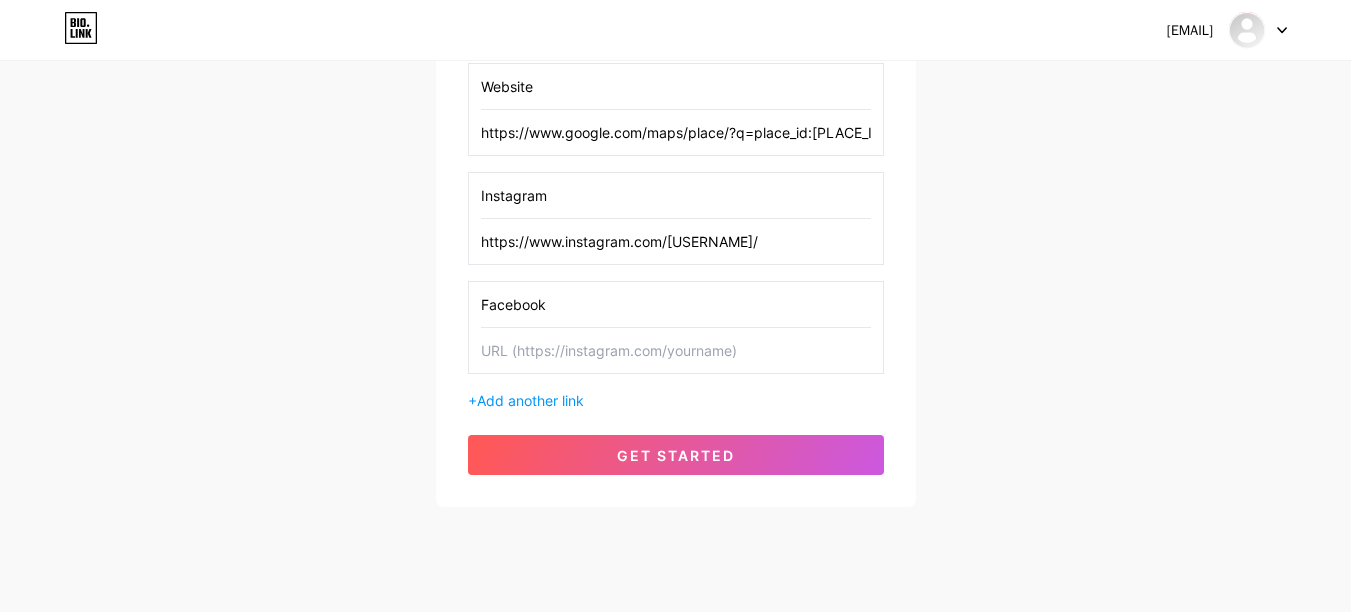 type on "Facebook" 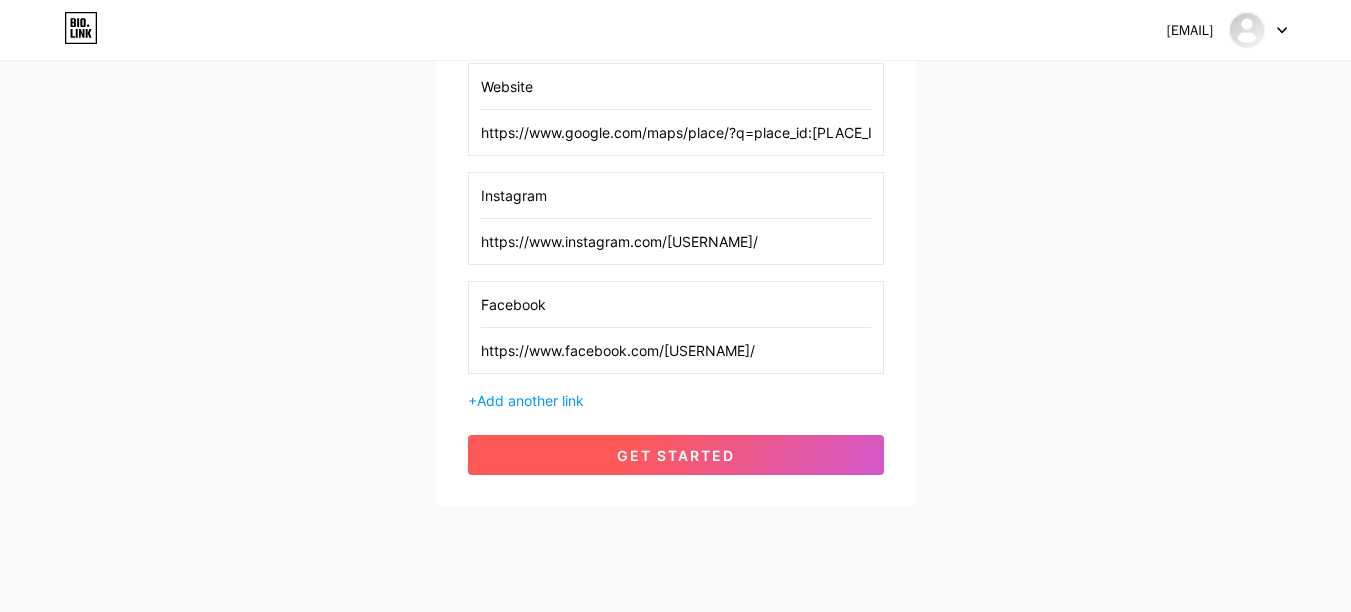 type on "https://www.facebook.com/[USERNAME]/" 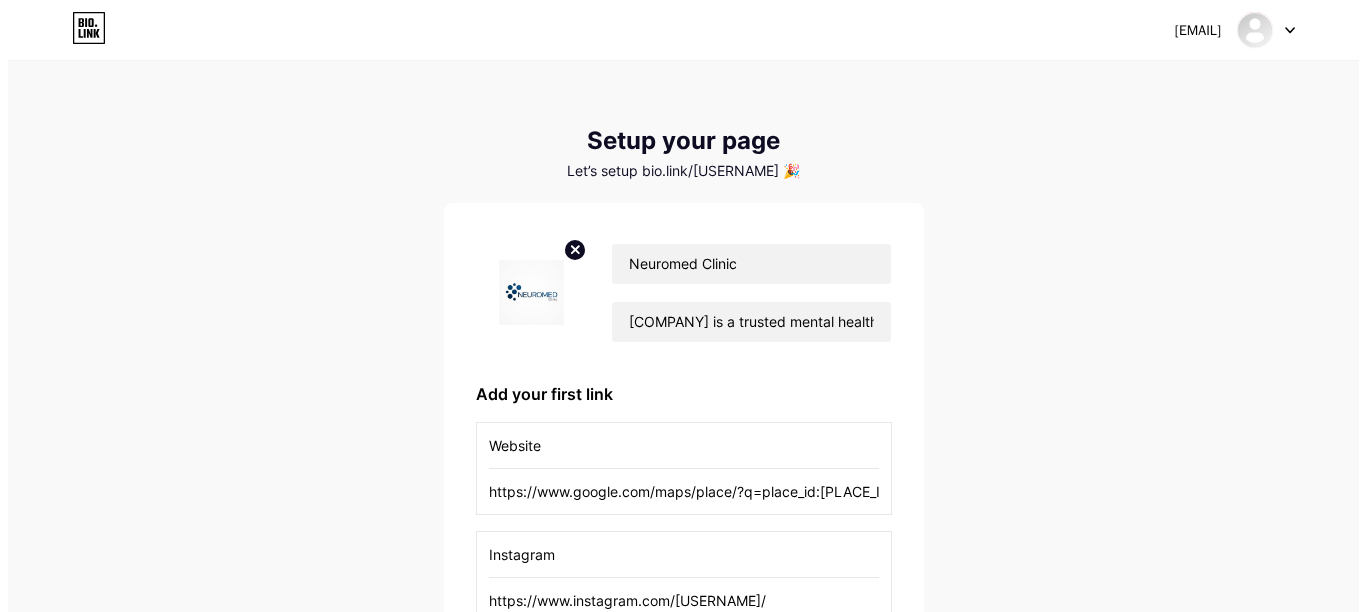 scroll, scrollTop: 0, scrollLeft: 0, axis: both 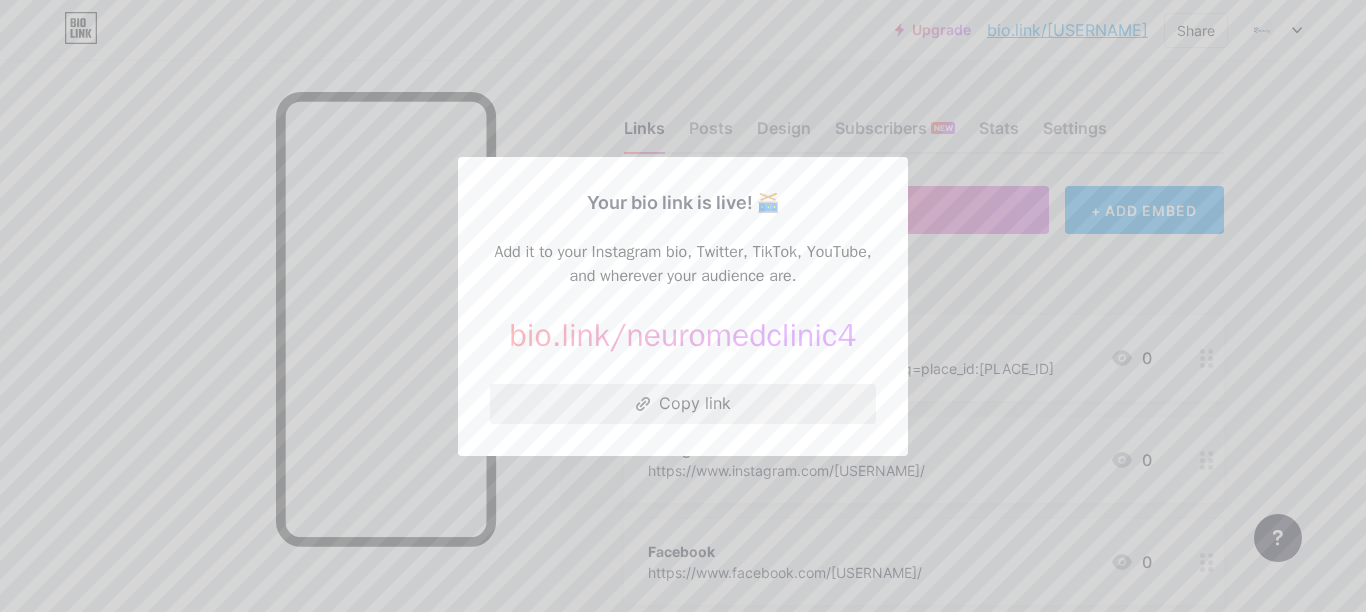 click on "Copy link" at bounding box center [683, 404] 